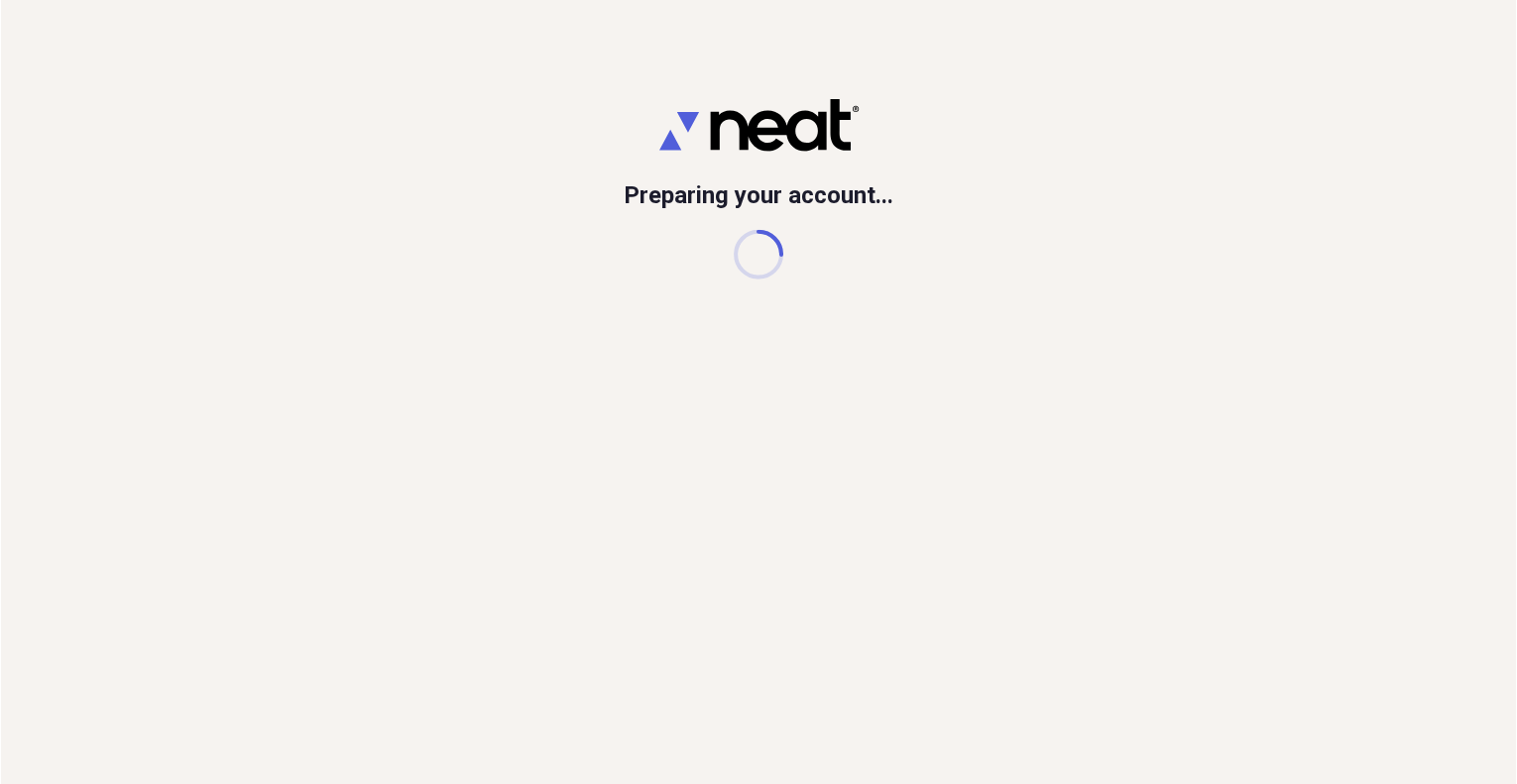 scroll, scrollTop: 0, scrollLeft: 0, axis: both 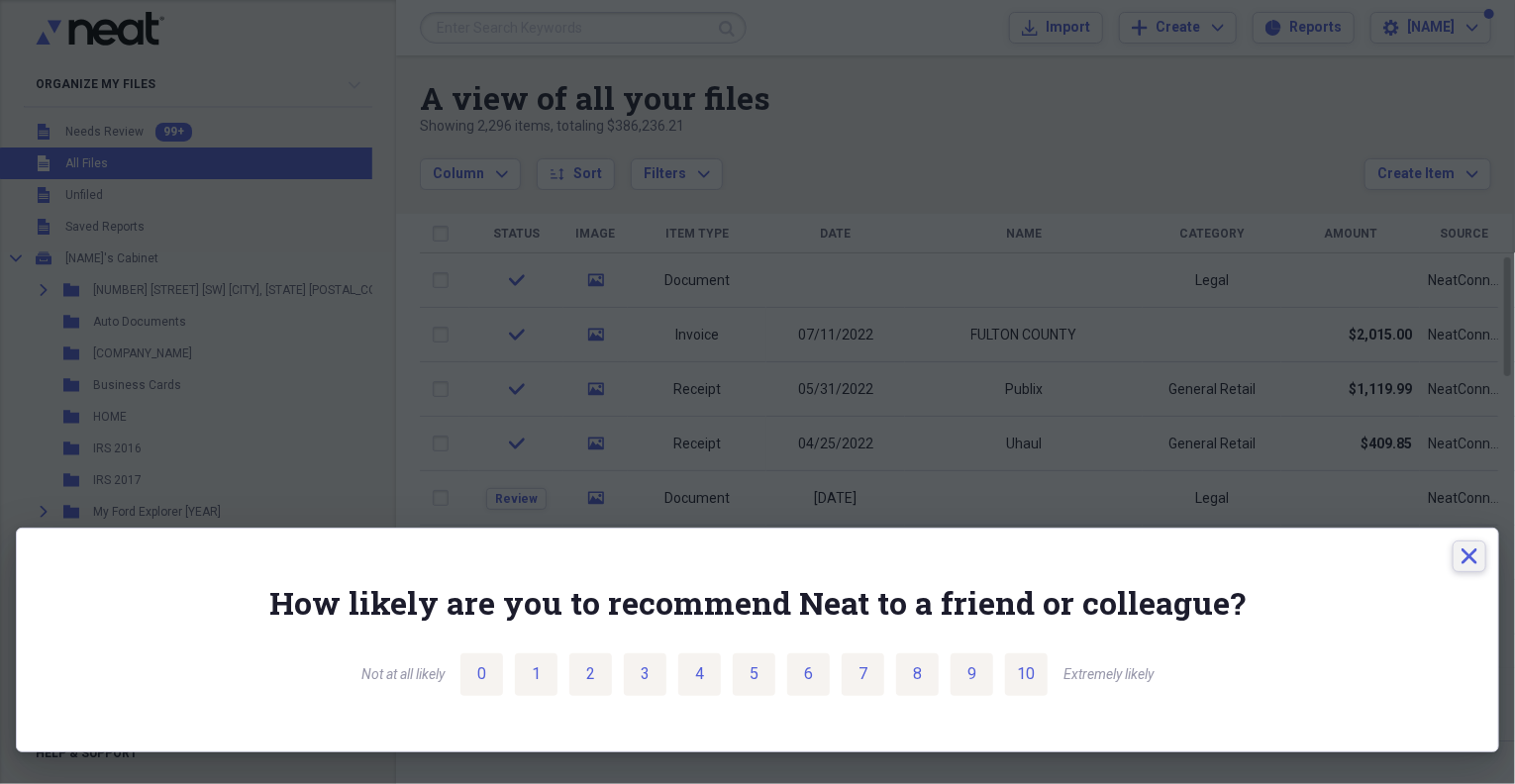 click on "Close" at bounding box center (1469, 556) 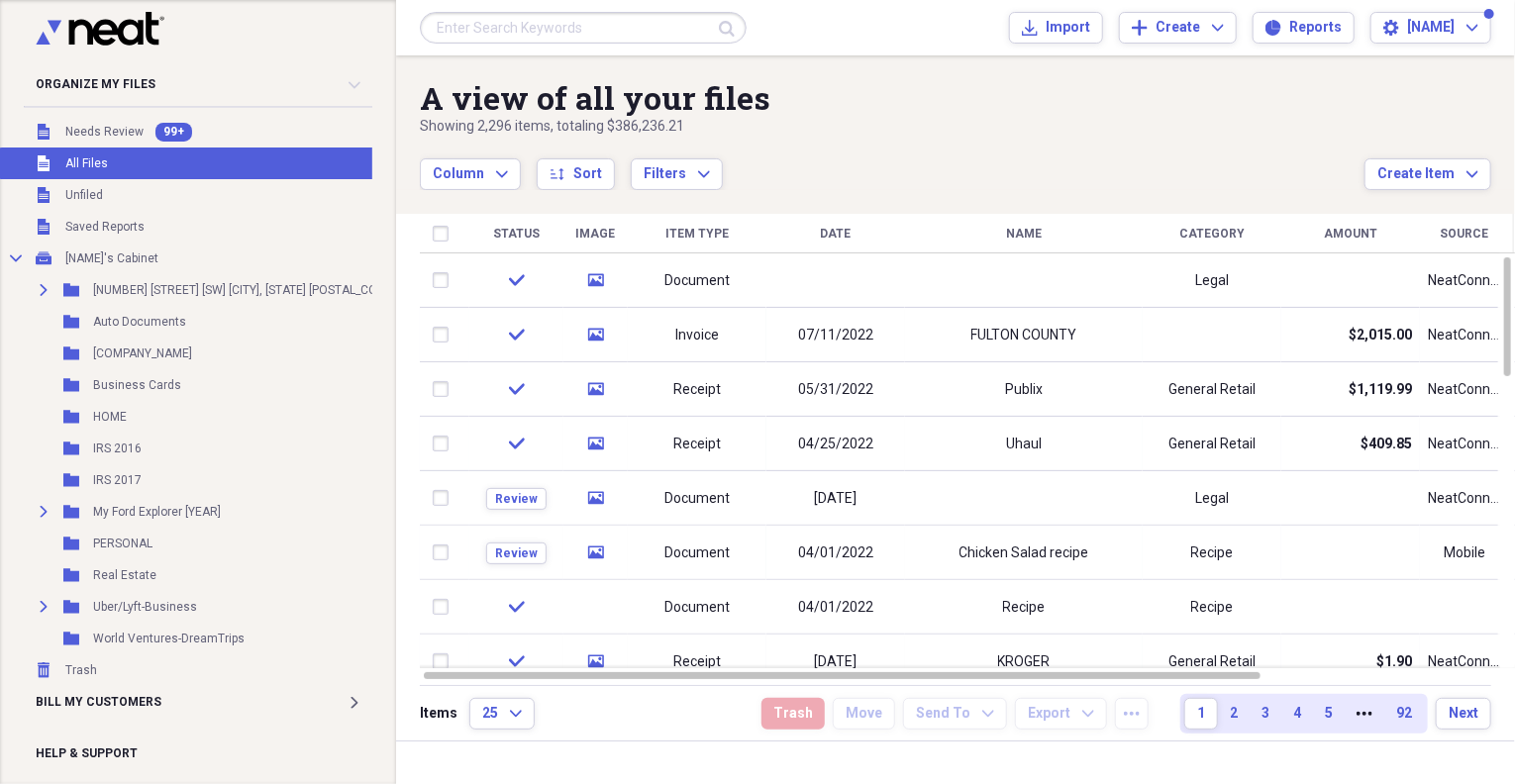click at bounding box center [583, 28] 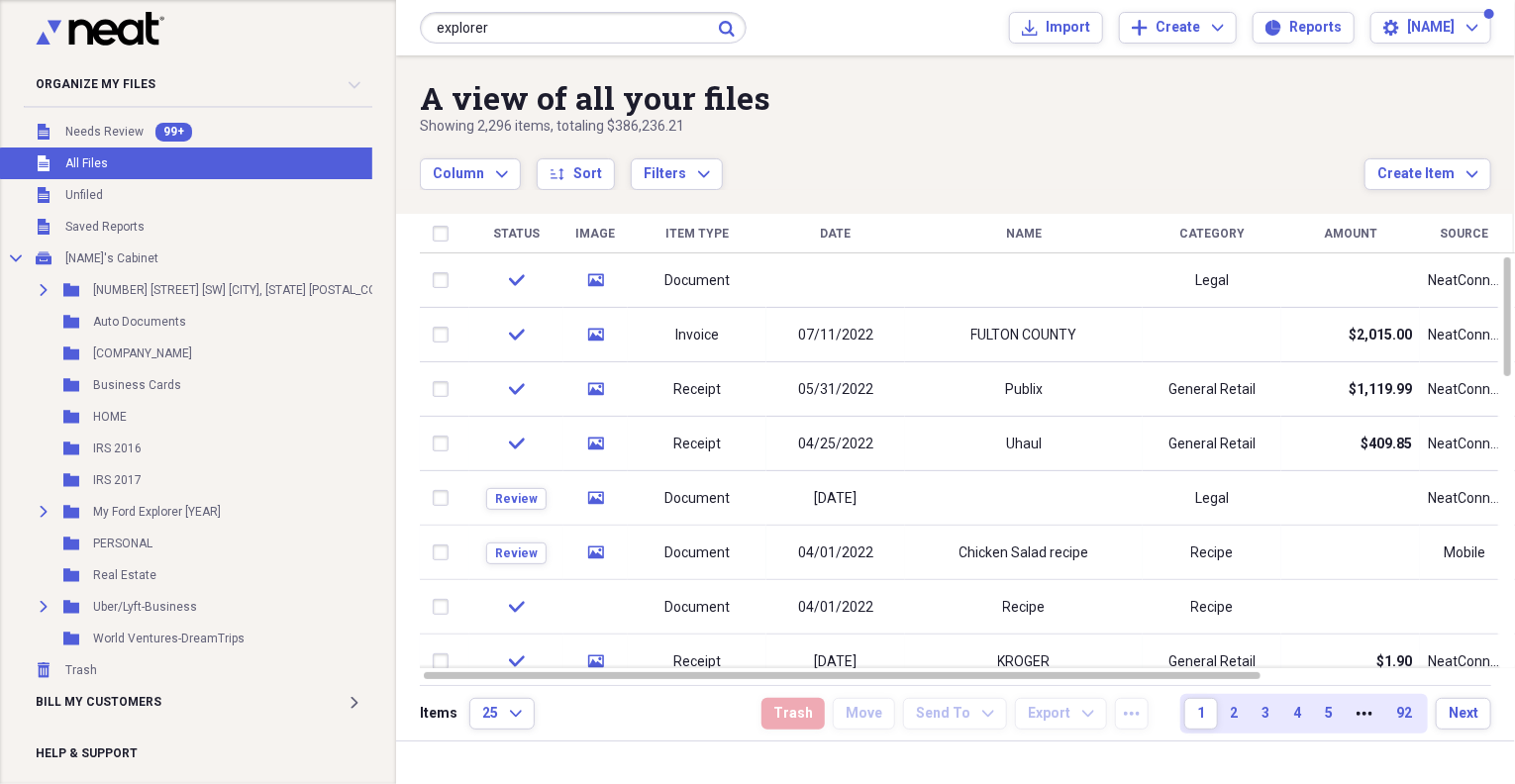 type on "explorer" 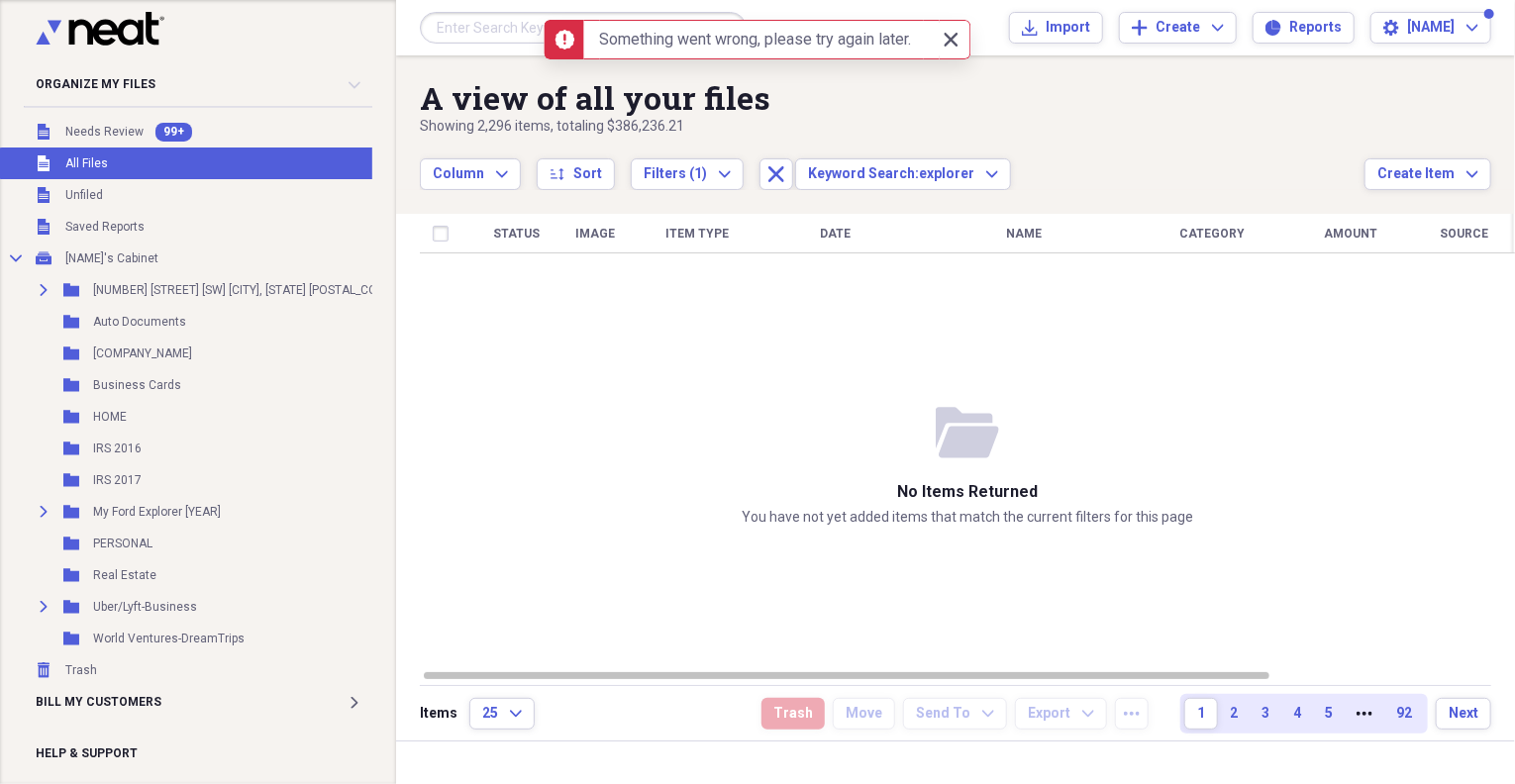 click on "Close" 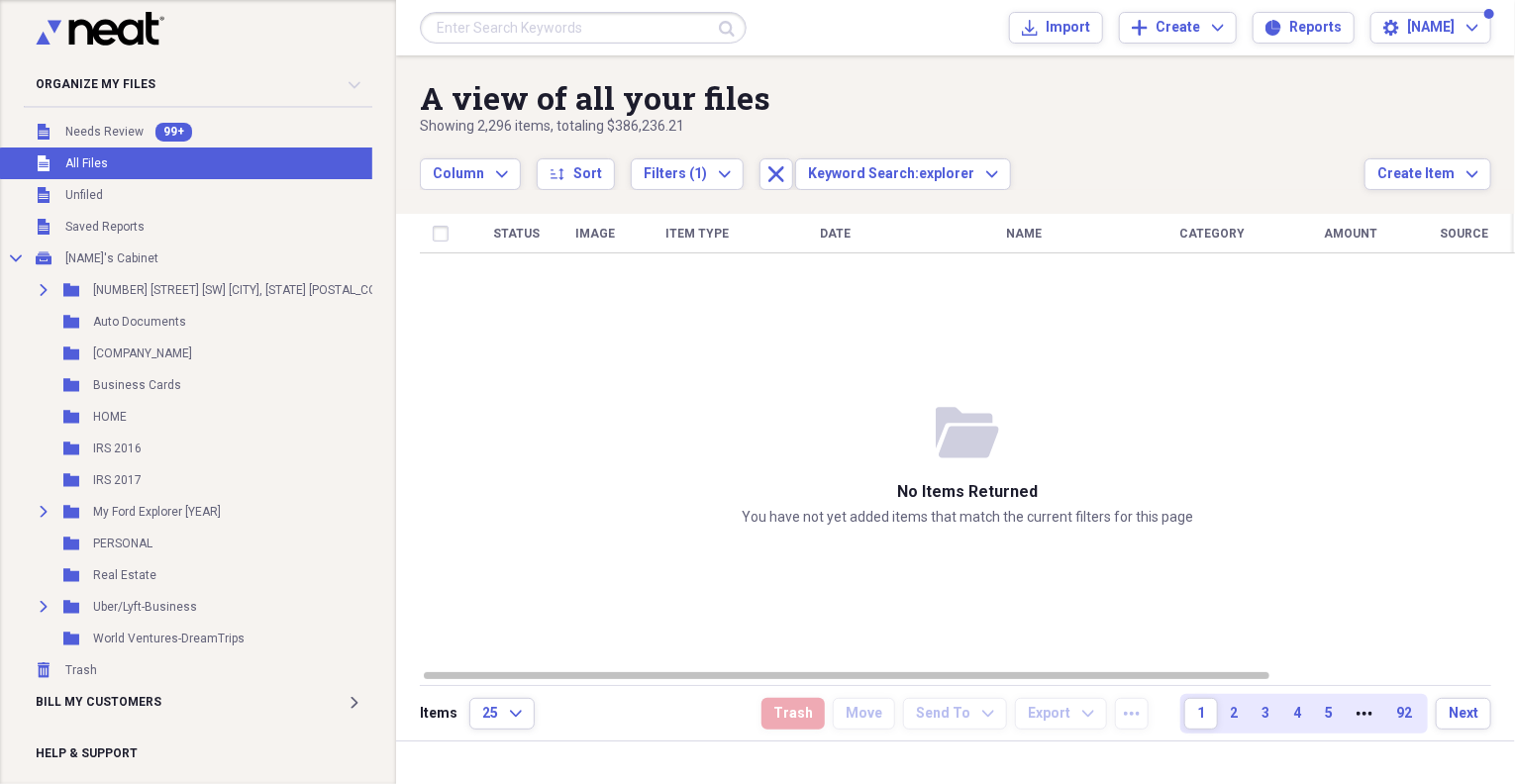 click at bounding box center [583, 28] 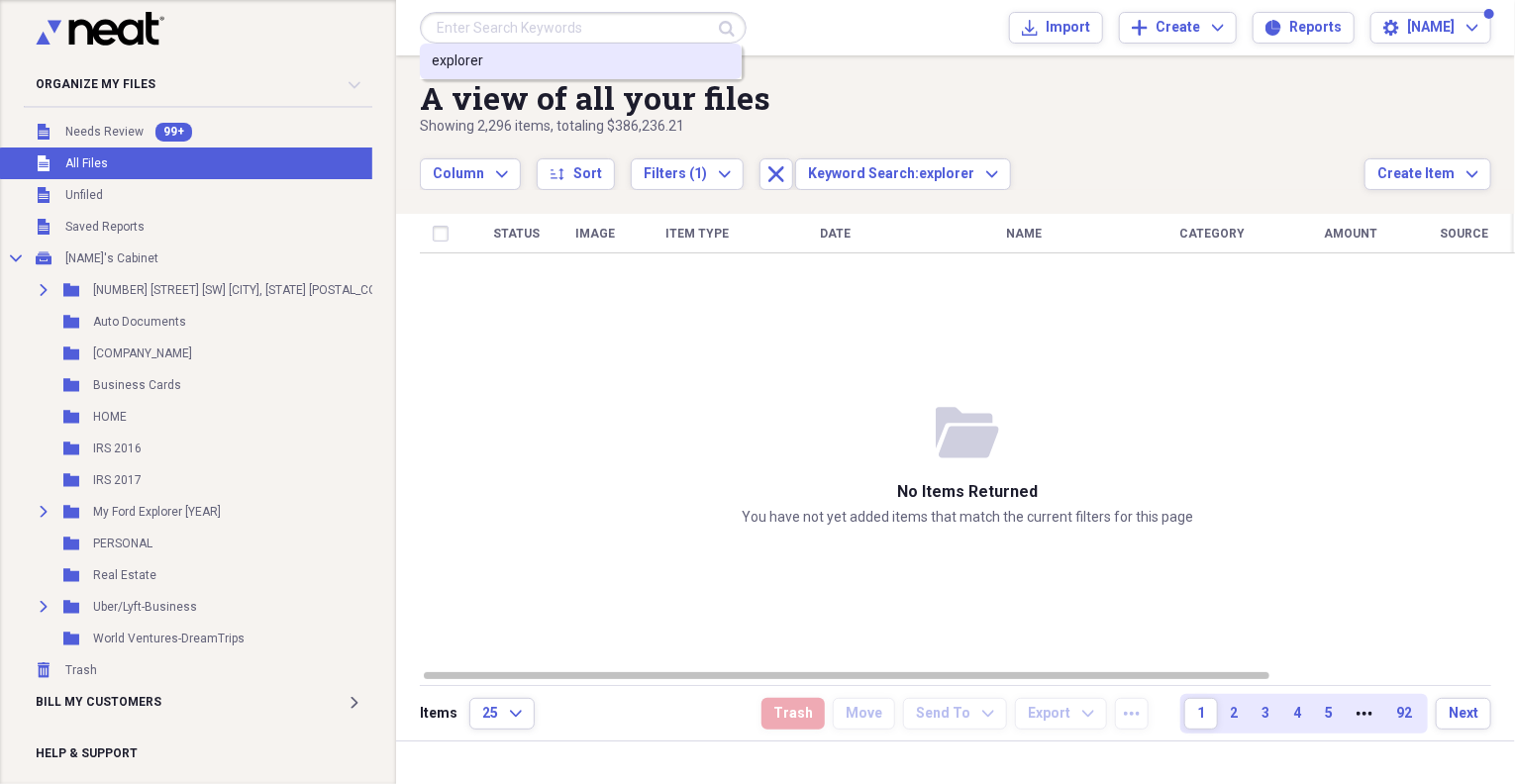 click on "explorer" at bounding box center (457, 61) 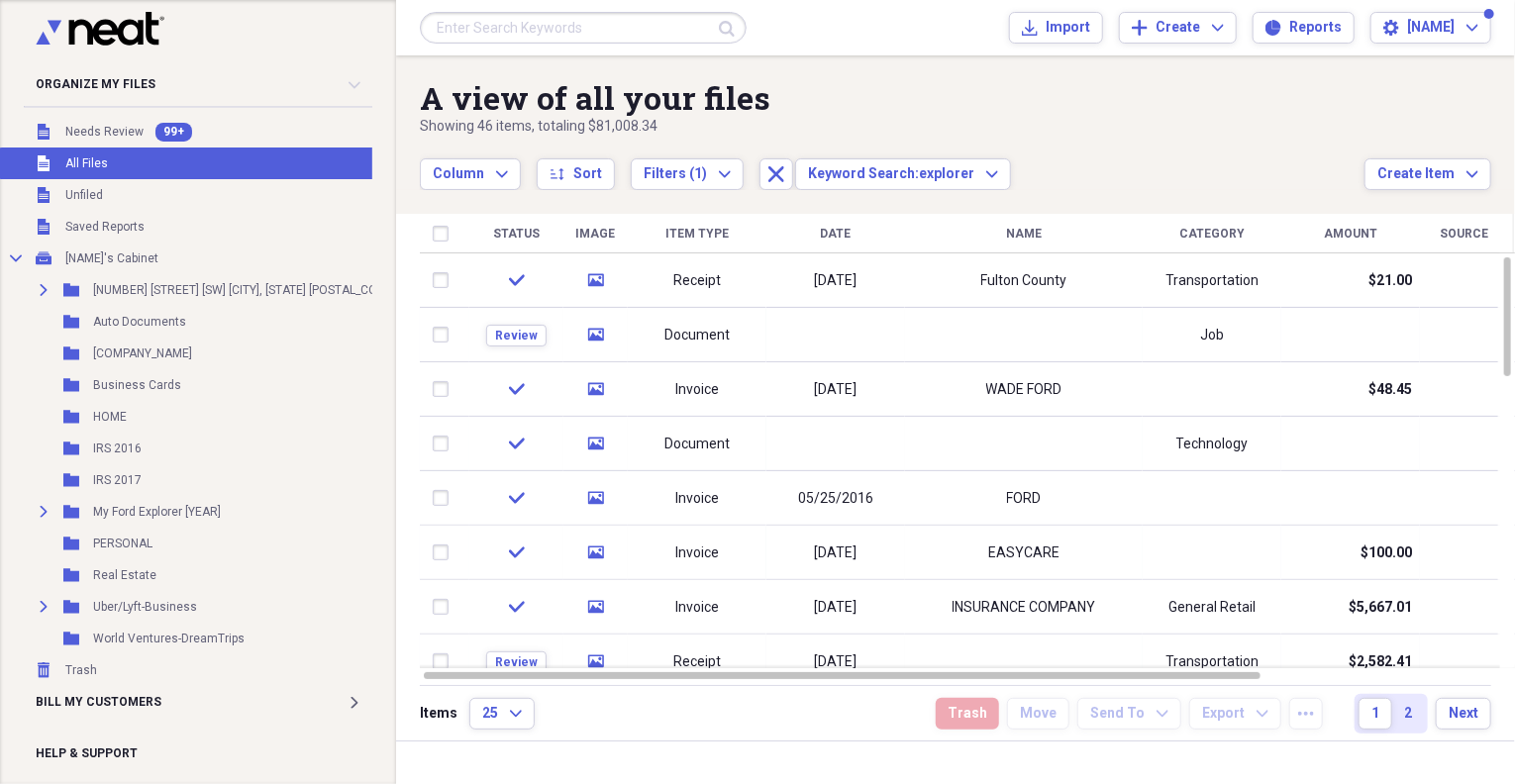 click at bounding box center [583, 28] 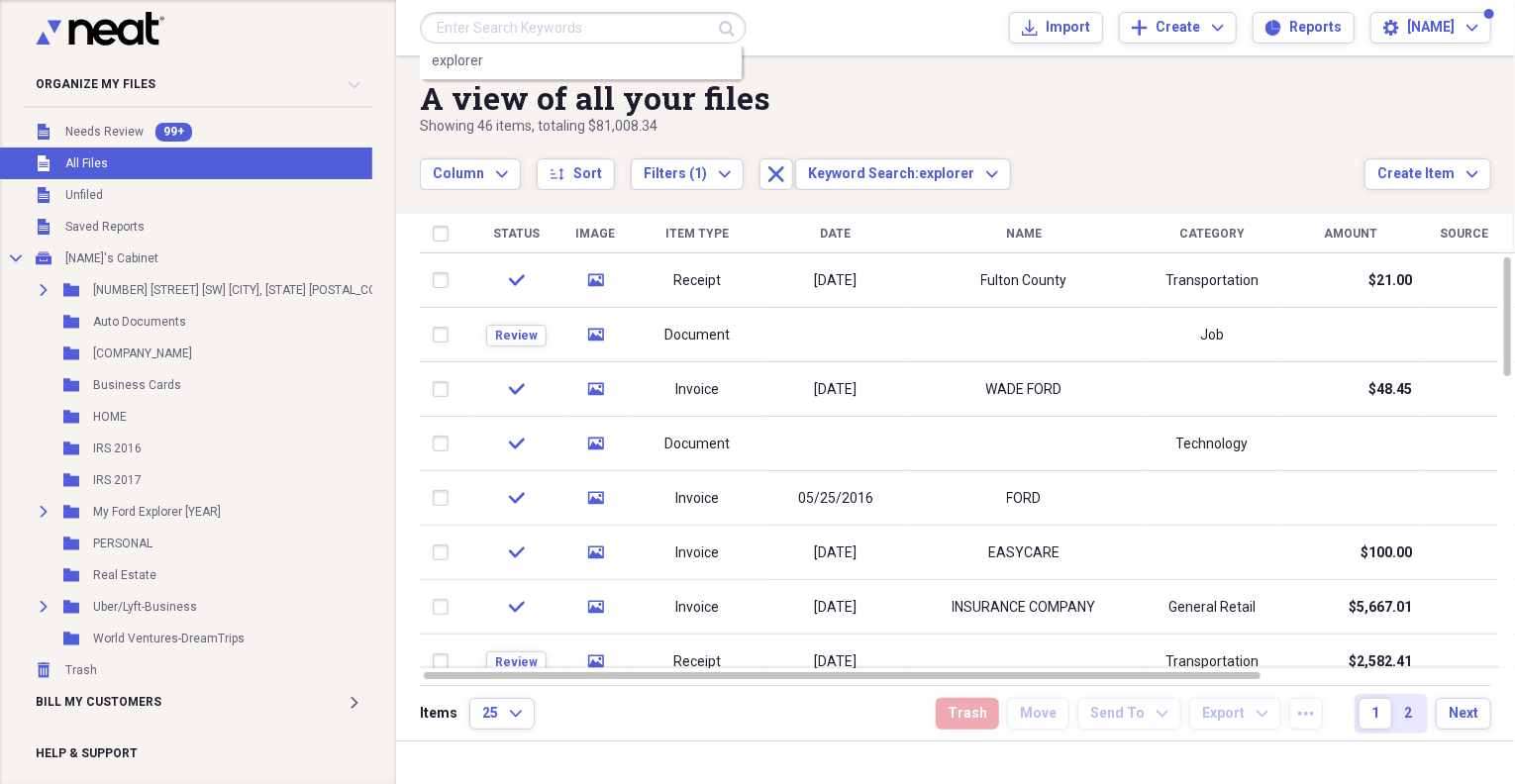 click at bounding box center (583, 28) 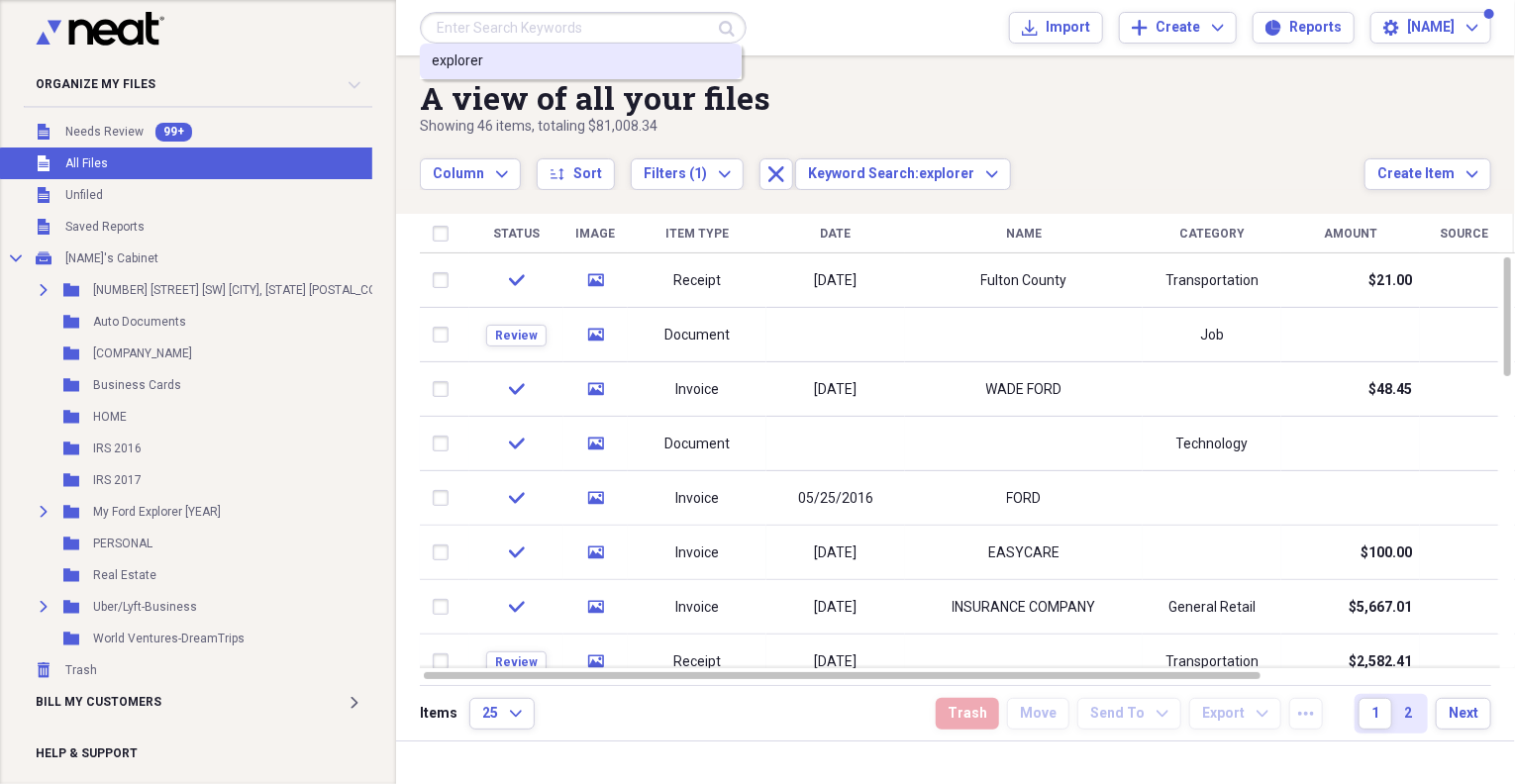 click on "explorer" at bounding box center (457, 61) 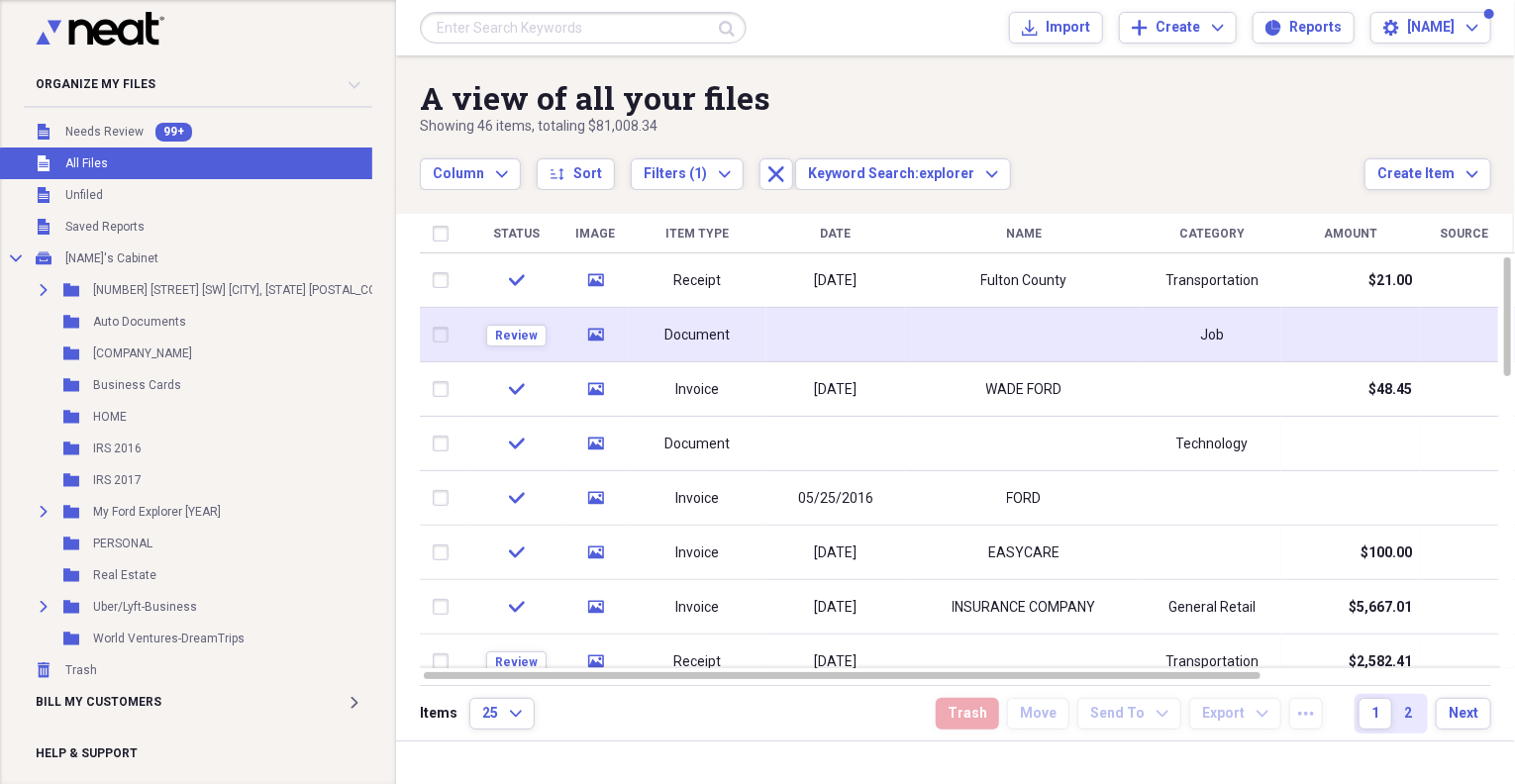 click on "Document" at bounding box center (697, 336) 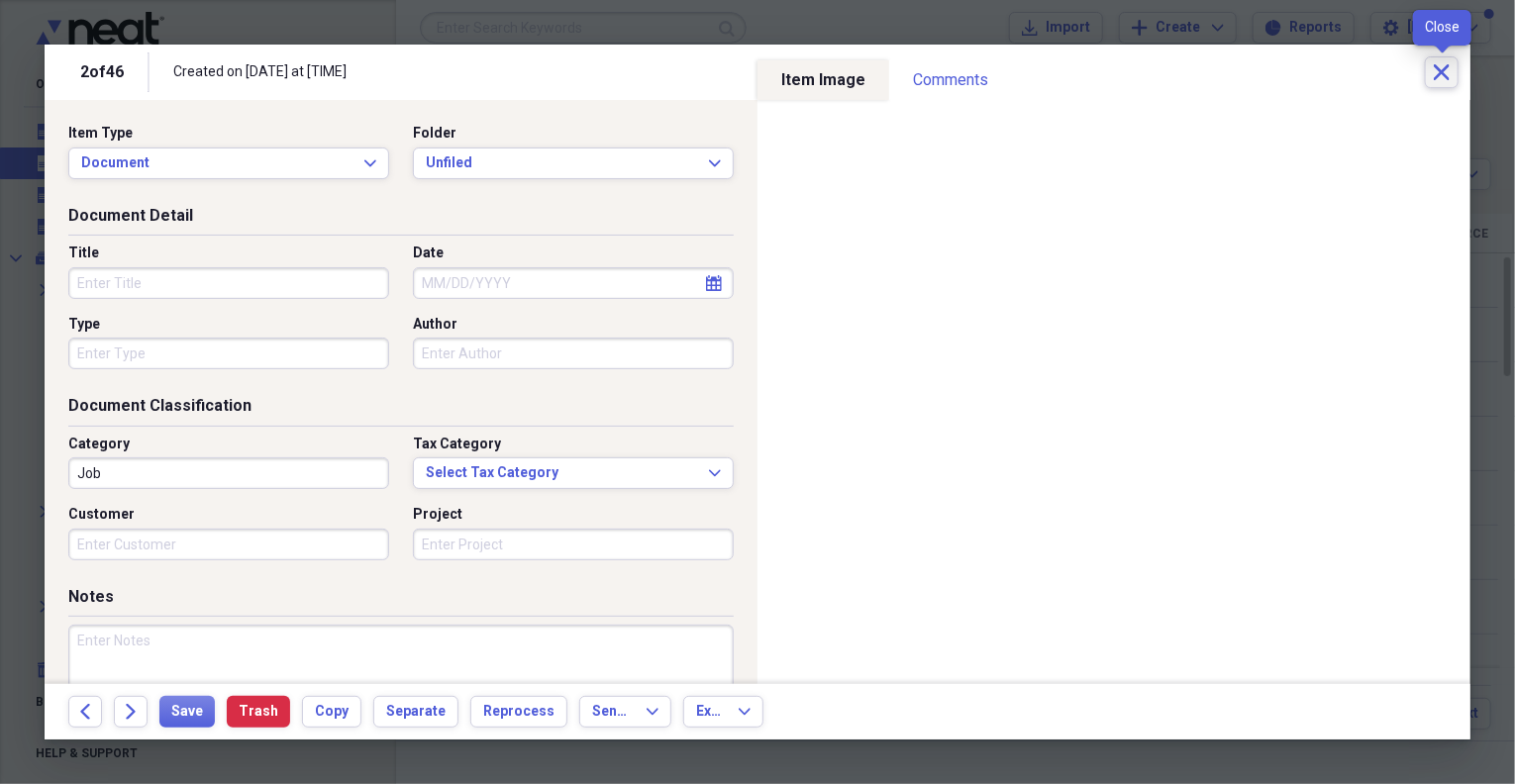 click on "Close" at bounding box center (1442, 72) 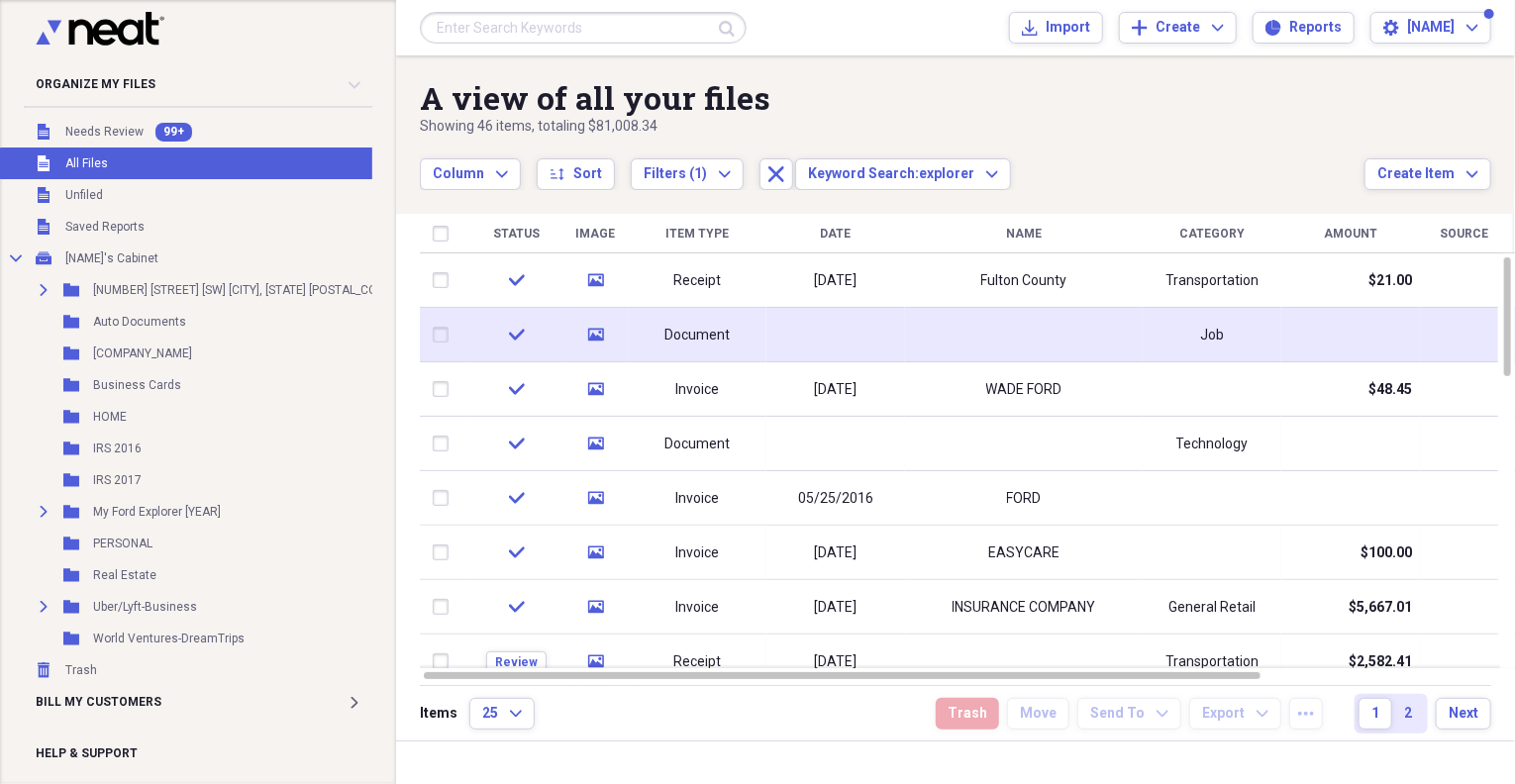 click at bounding box center (836, 335) 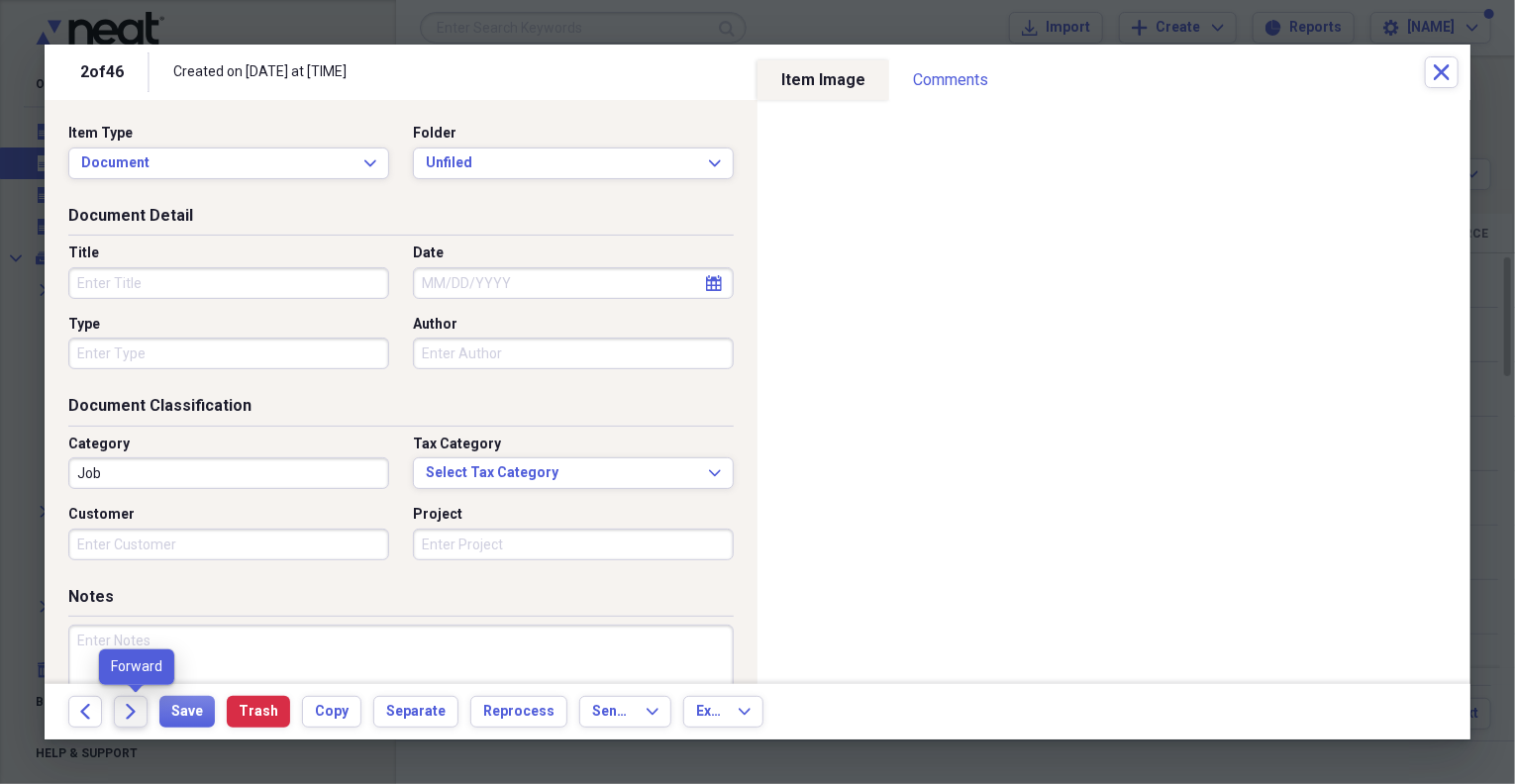 click on "Forward" at bounding box center [131, 712] 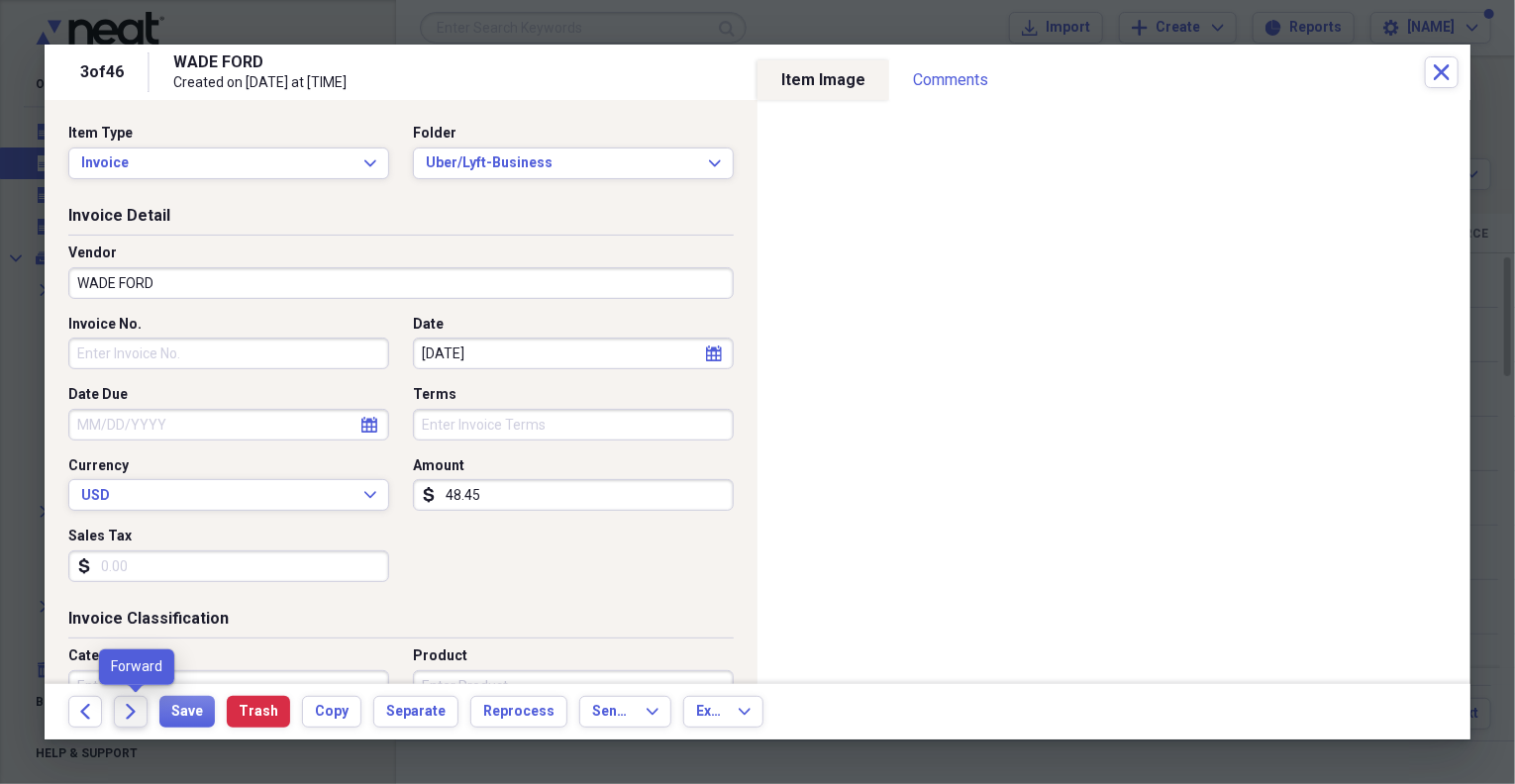 click on "Forward" 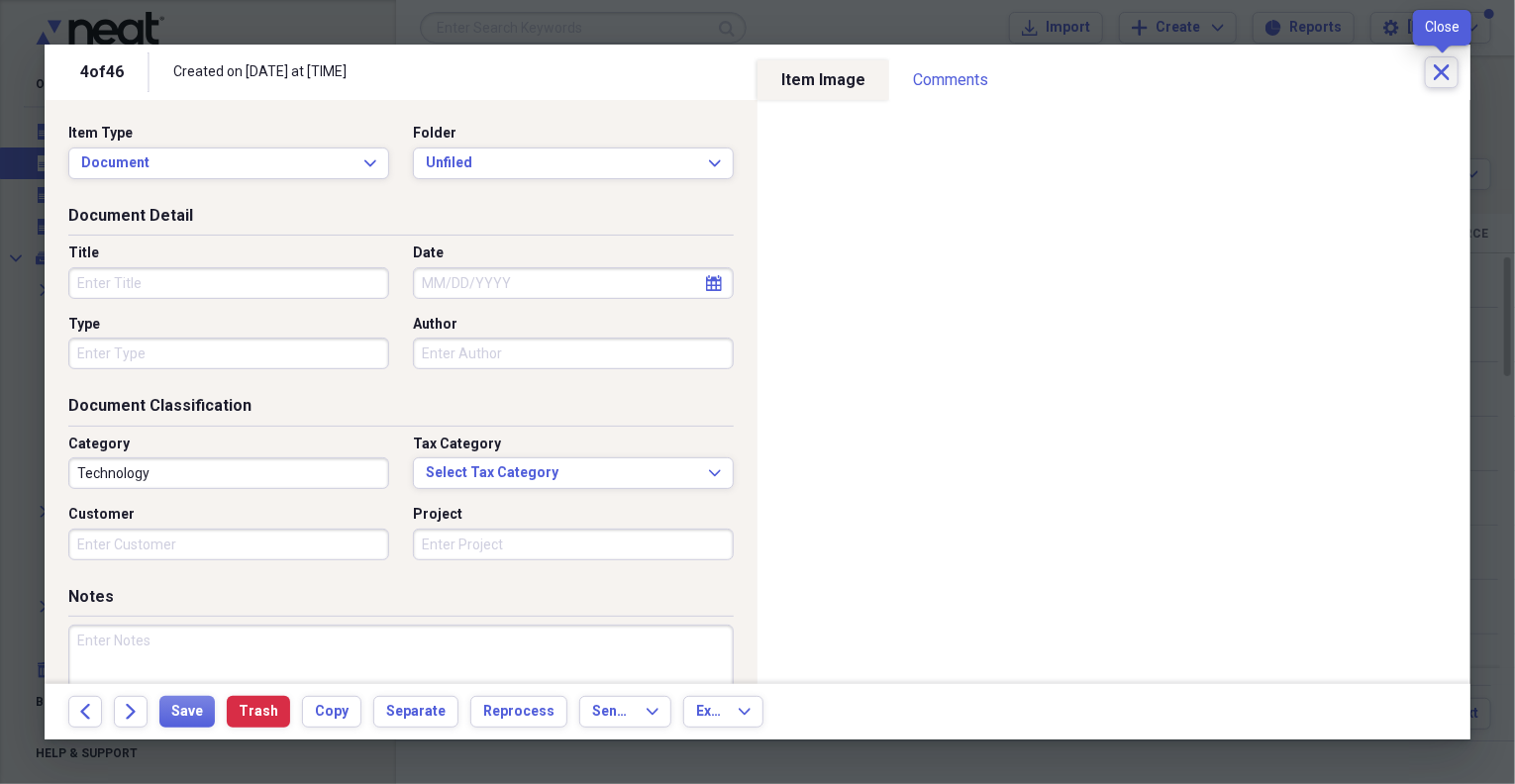 click on "Close" at bounding box center (1442, 72) 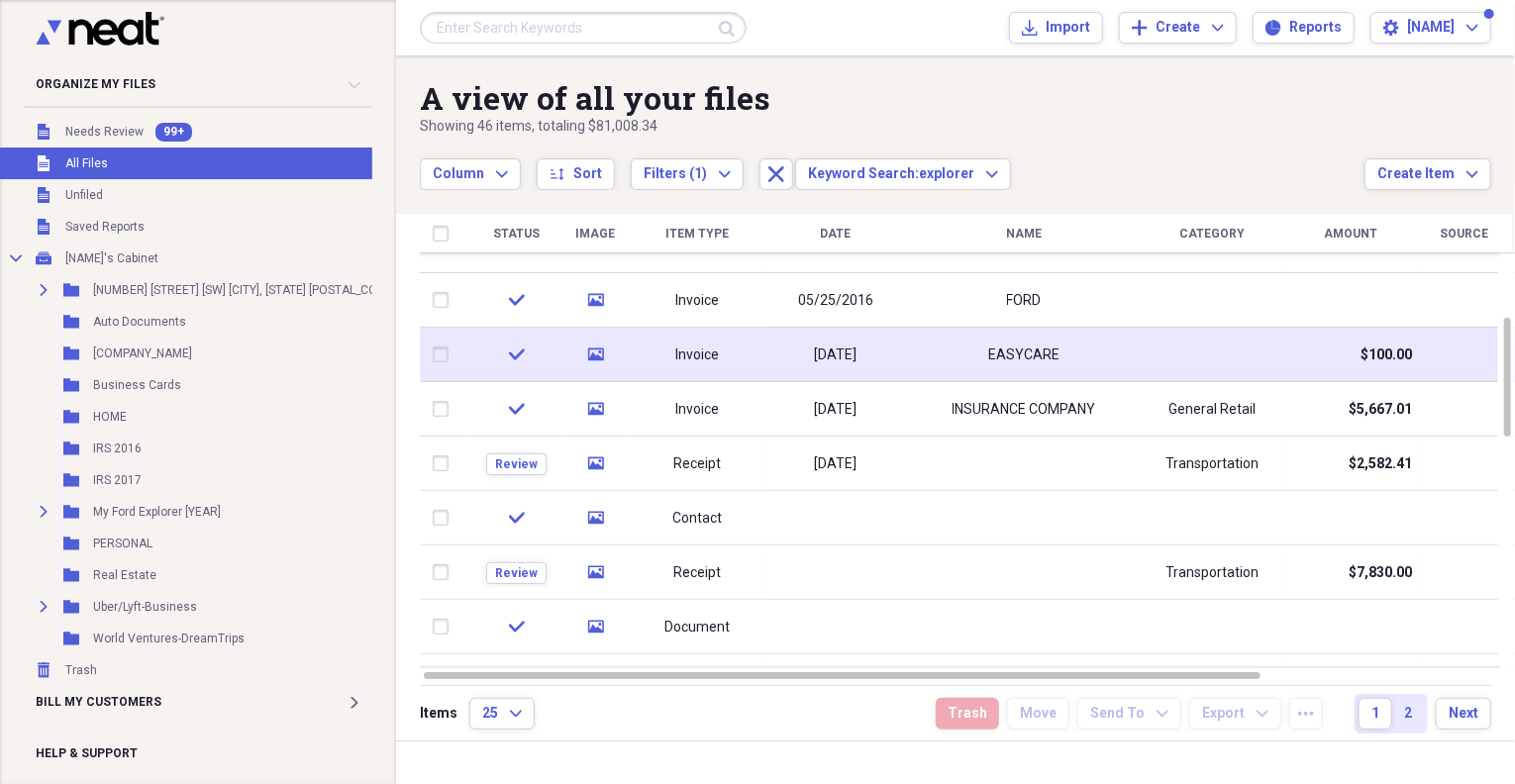 click on "[DATE]" at bounding box center [836, 355] 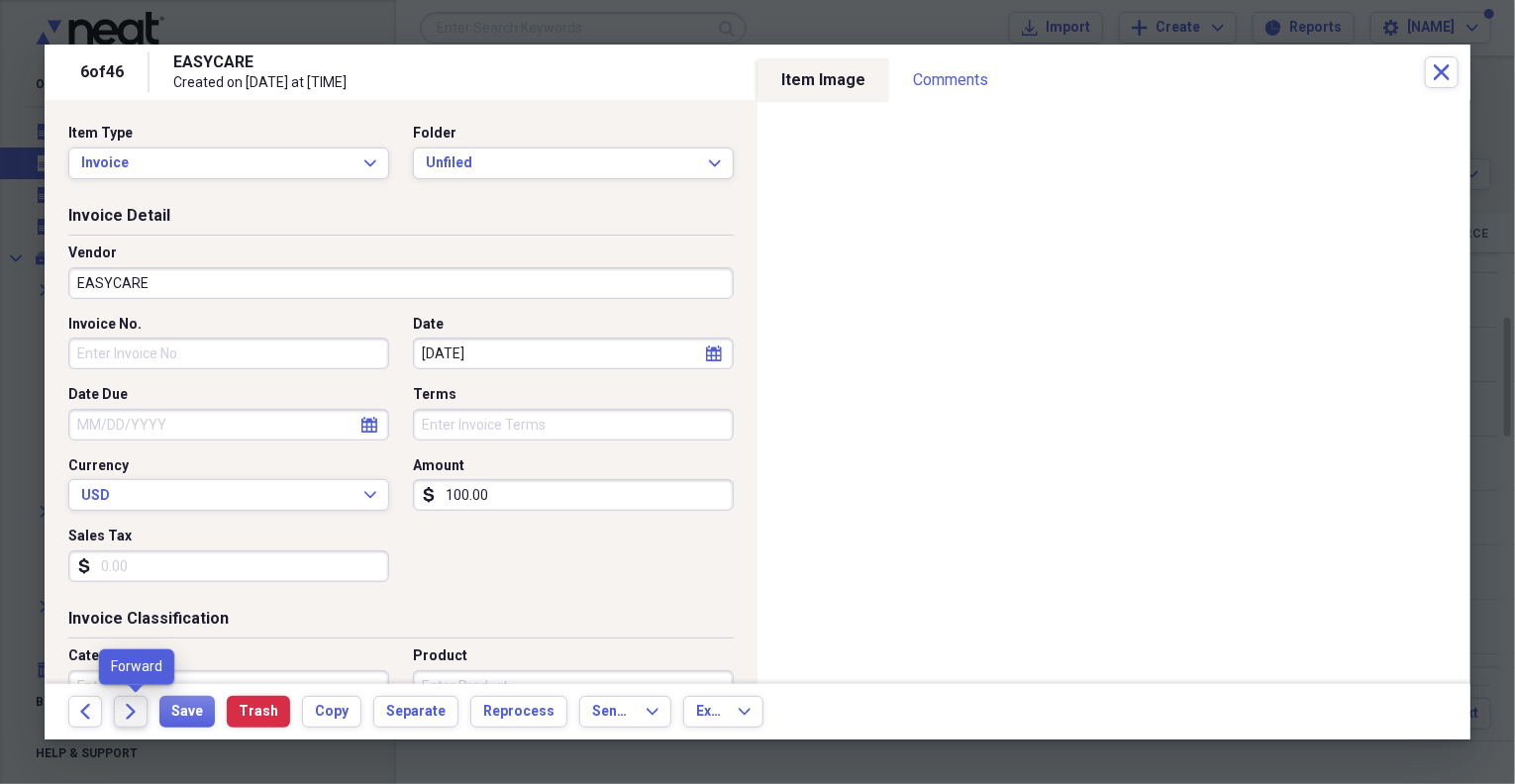 click on "Forward" at bounding box center [131, 712] 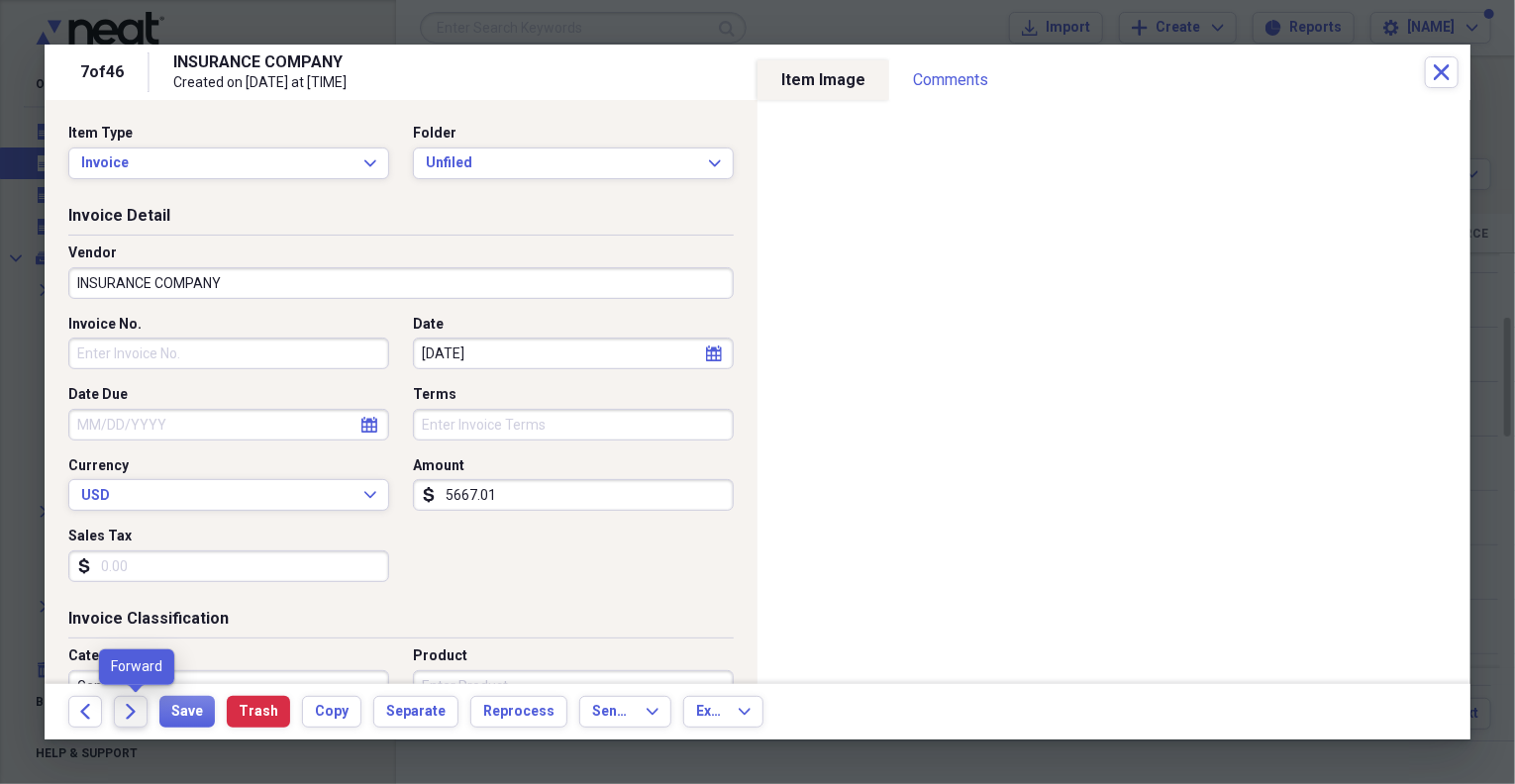 click 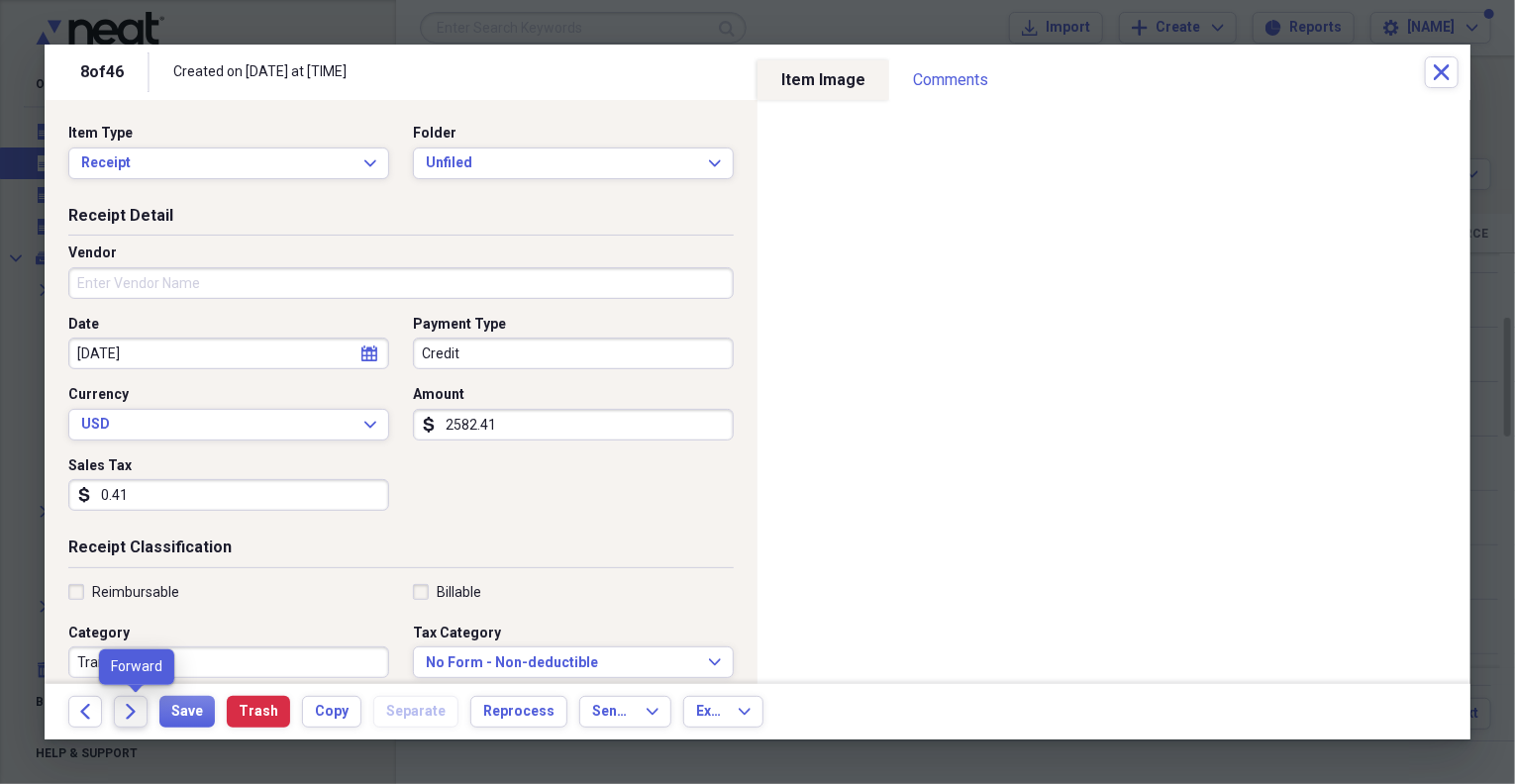 click on "Forward" 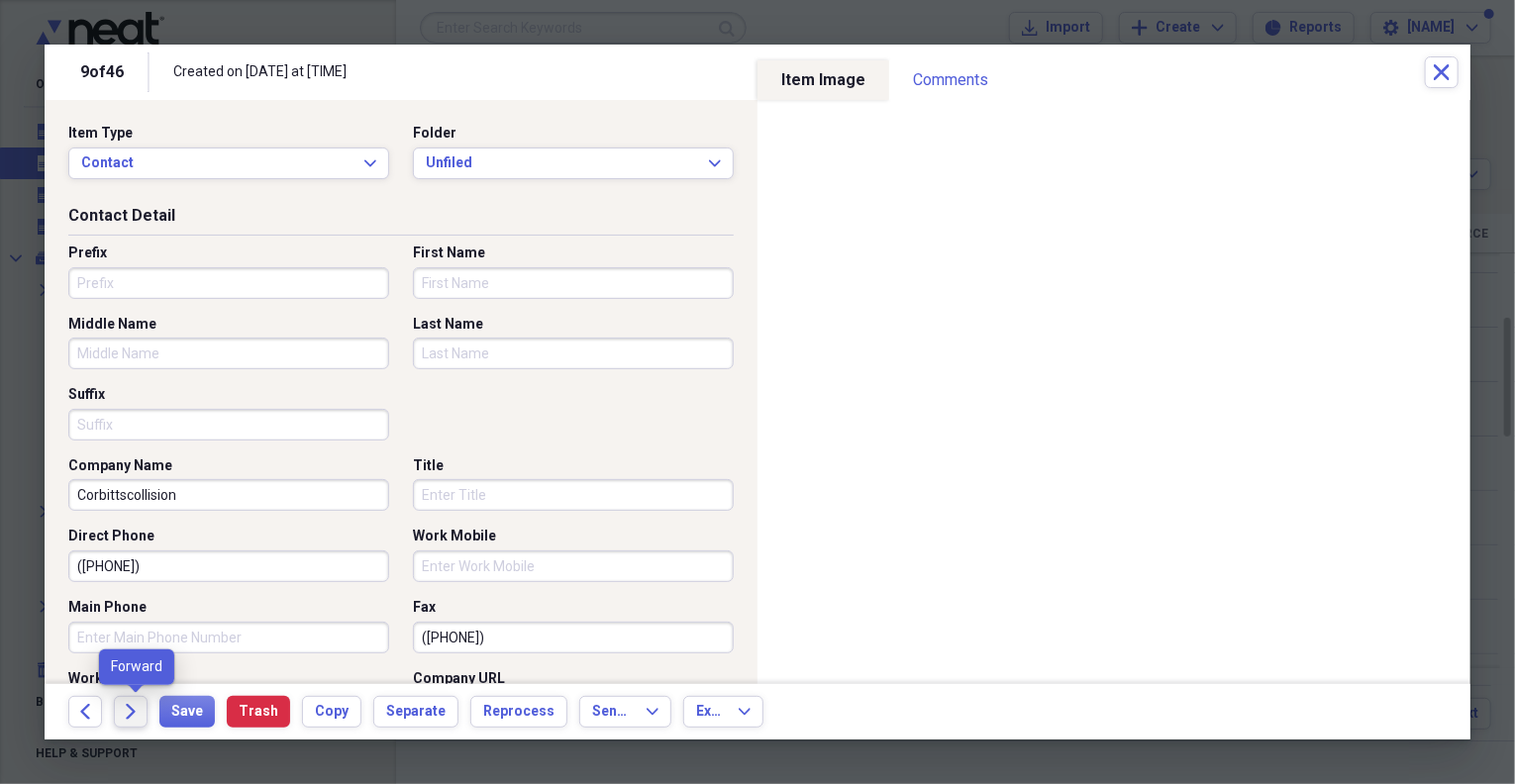 click 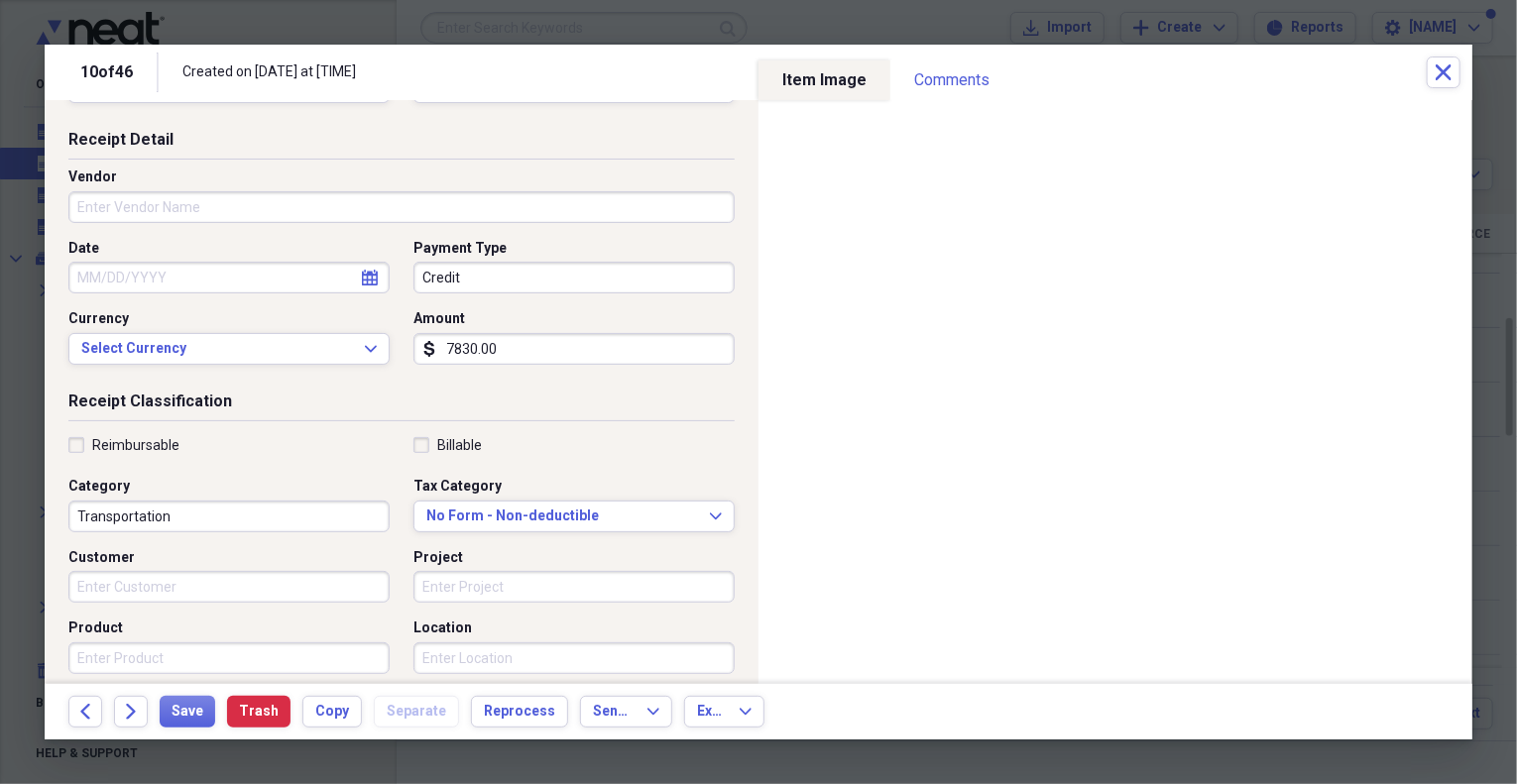 scroll, scrollTop: 57, scrollLeft: 0, axis: vertical 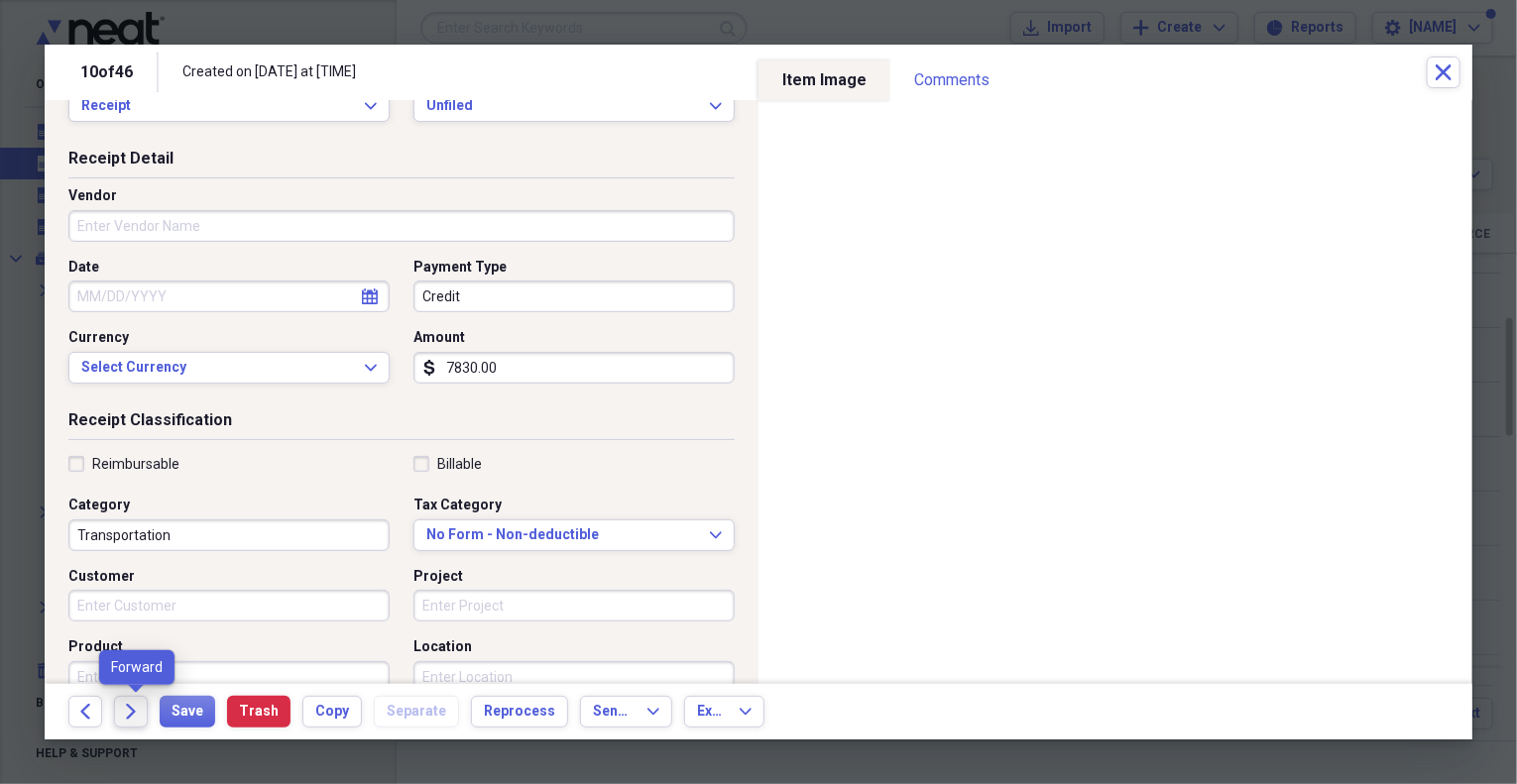 click on "Forward" at bounding box center (131, 712) 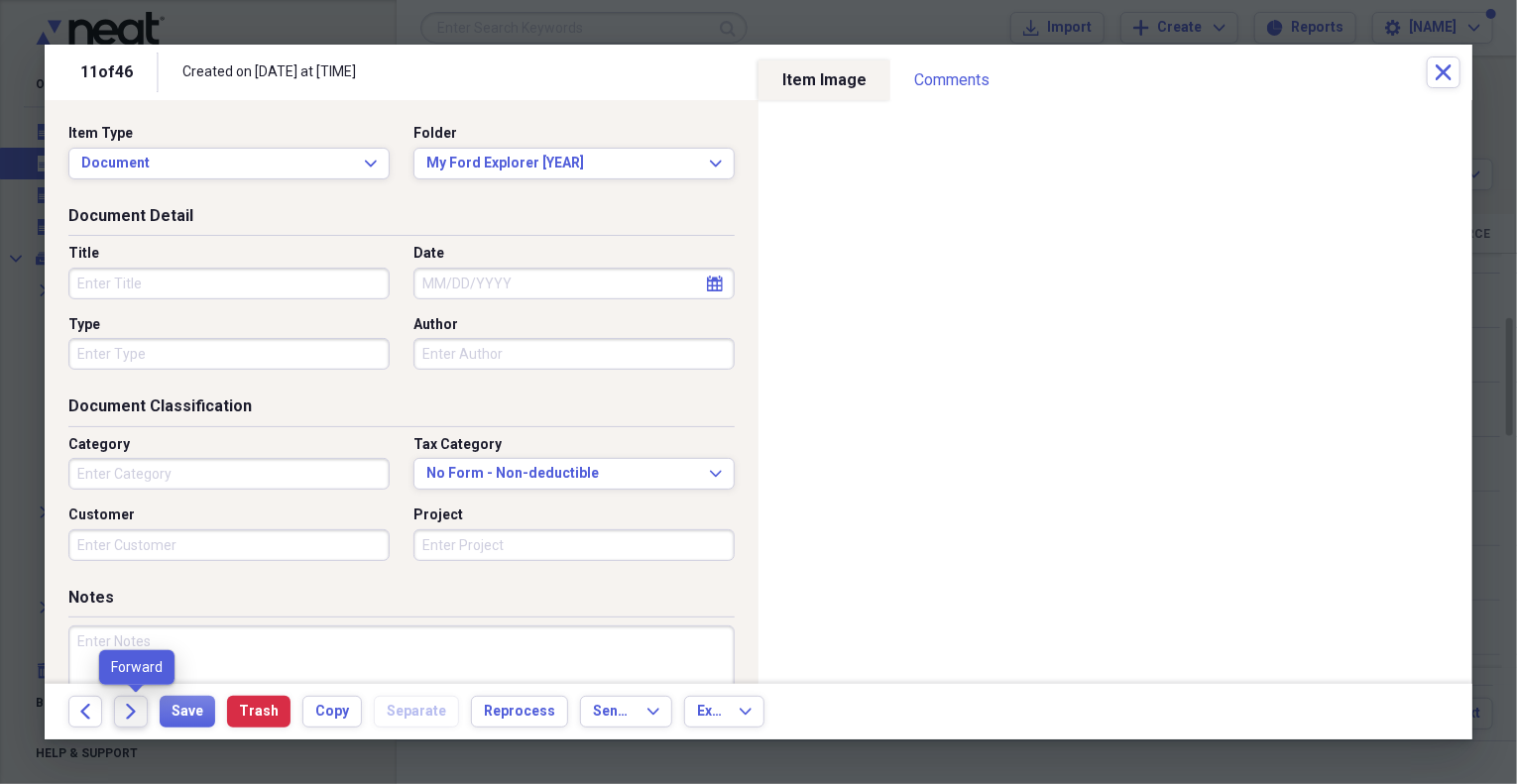 click on "Forward" at bounding box center (131, 712) 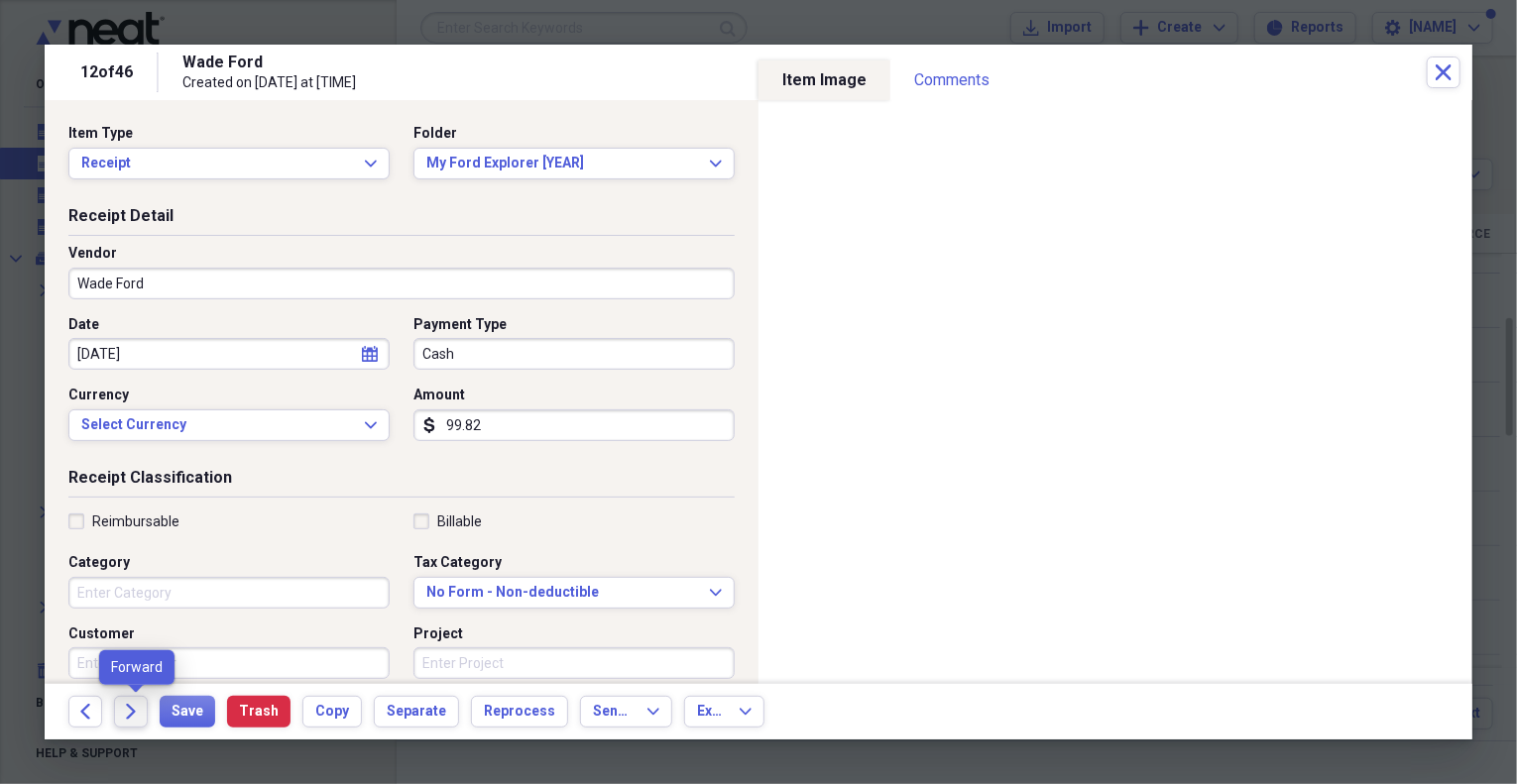 click on "Forward" 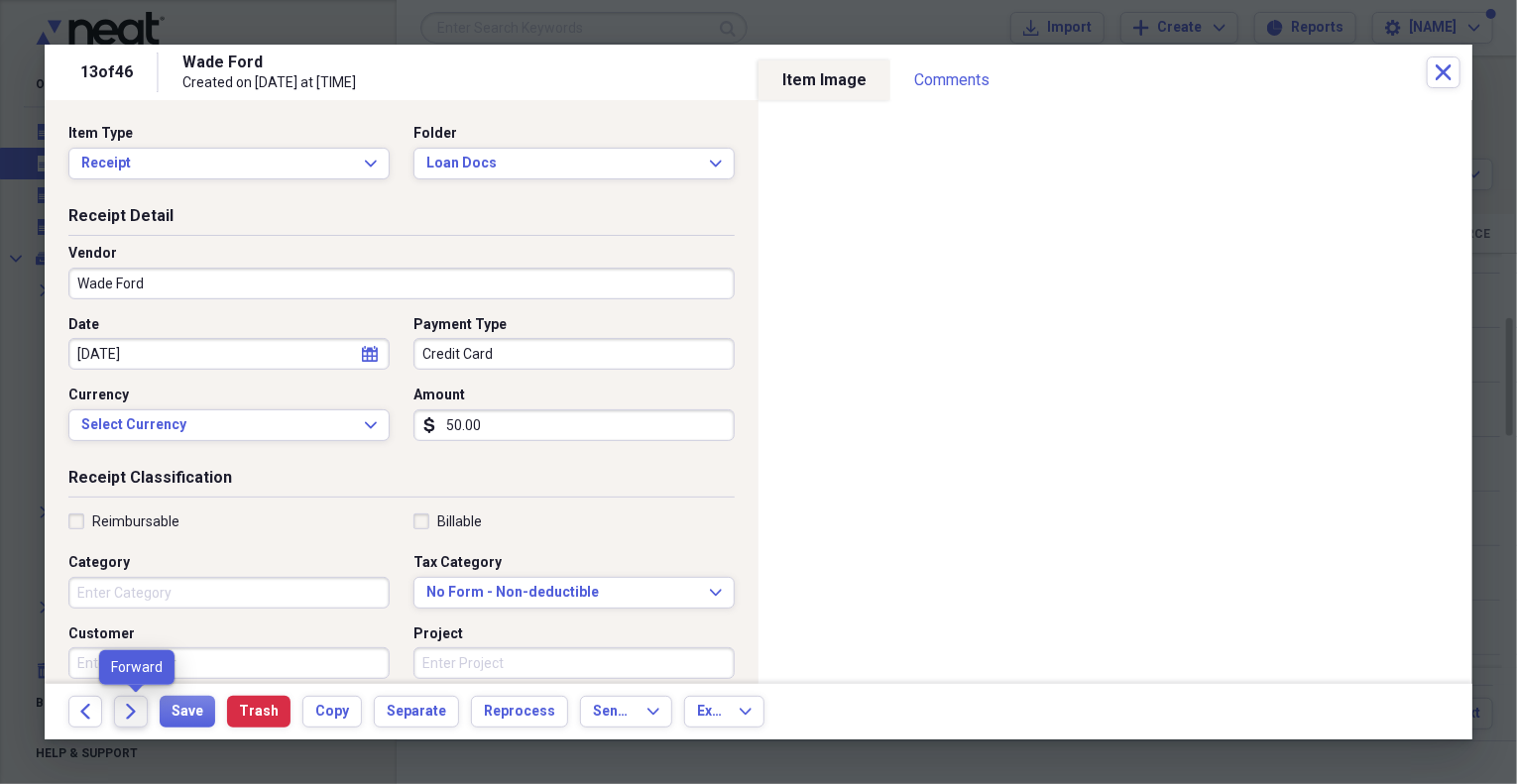click on "Forward" 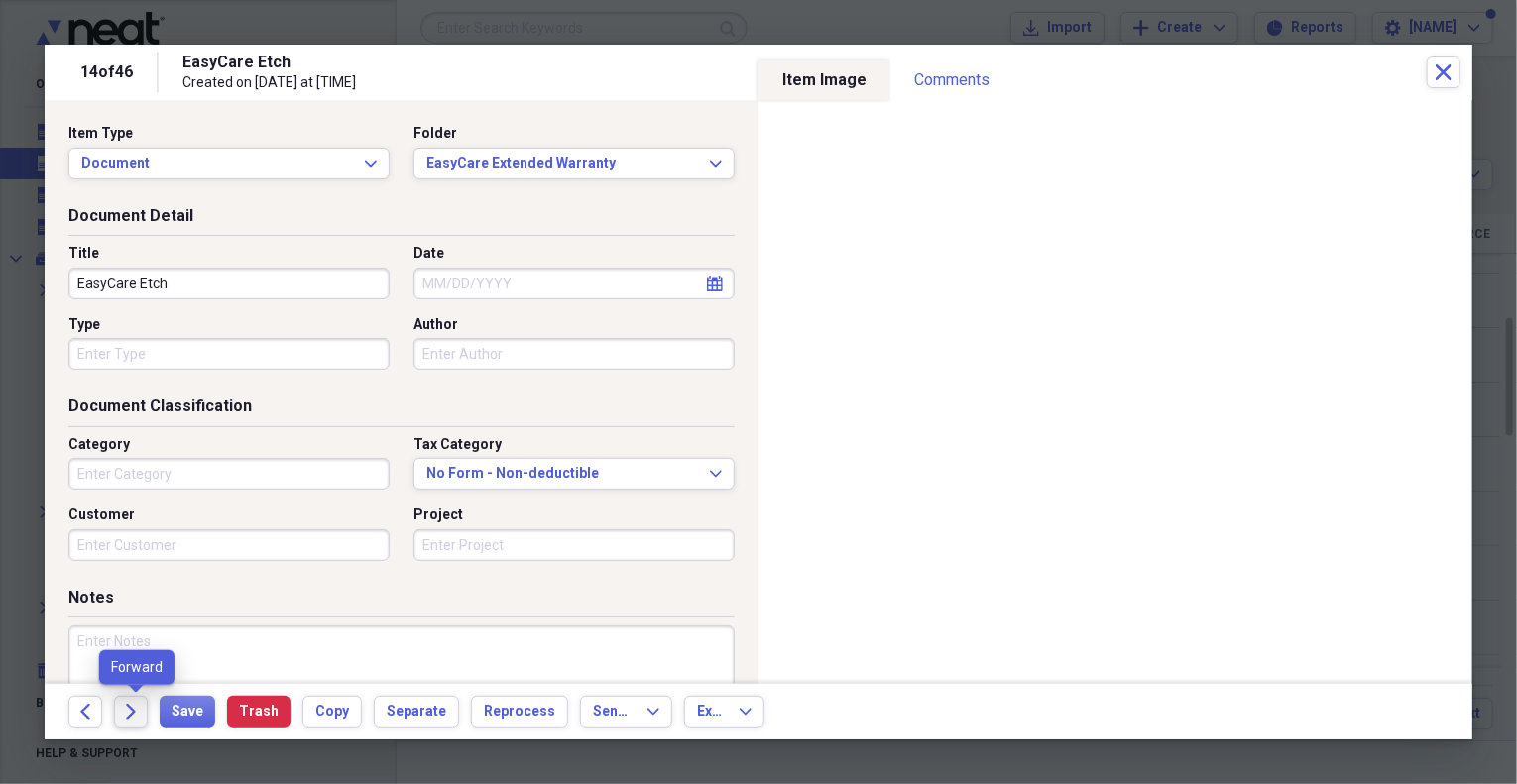click on "Forward" 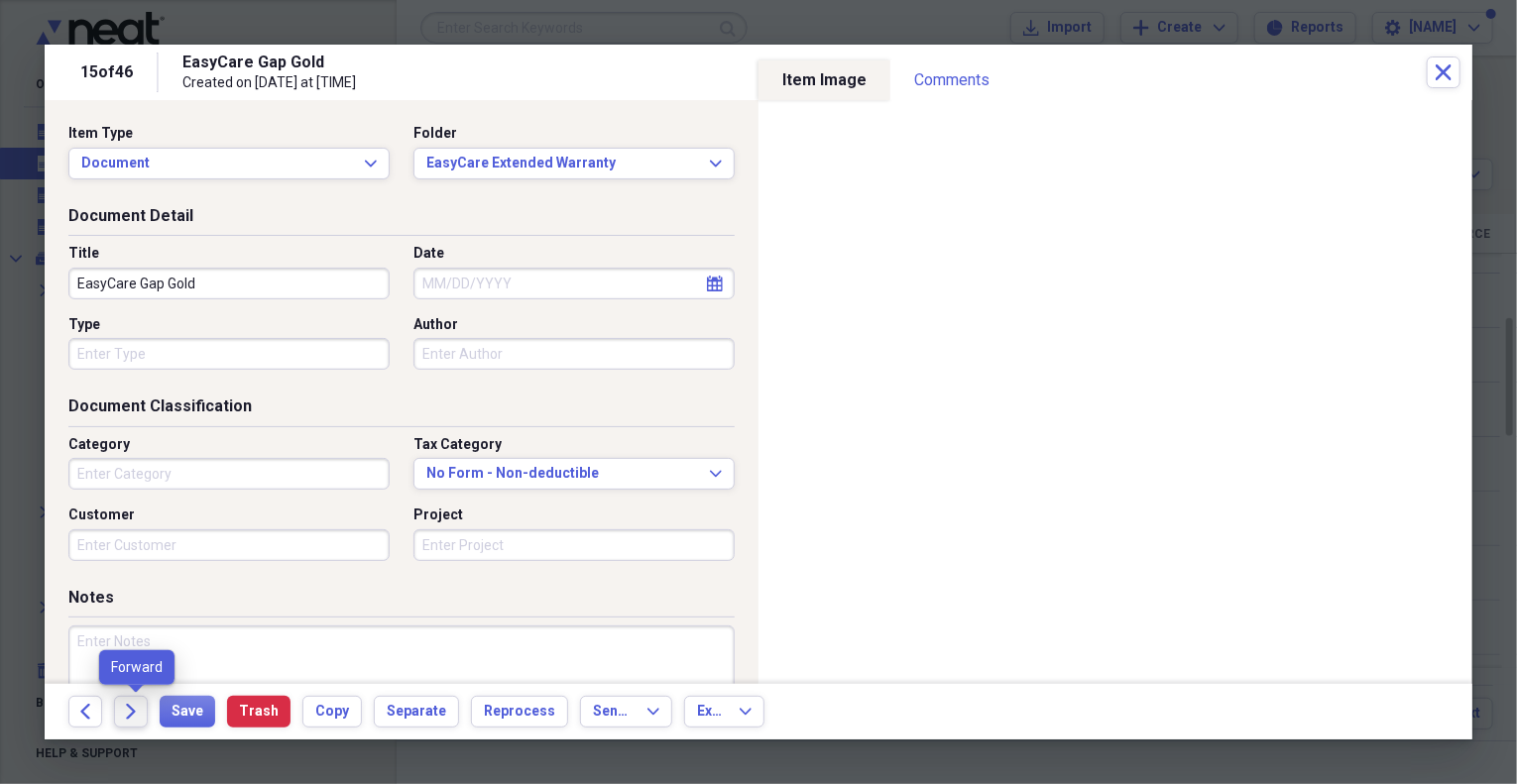 click on "Forward" at bounding box center [131, 712] 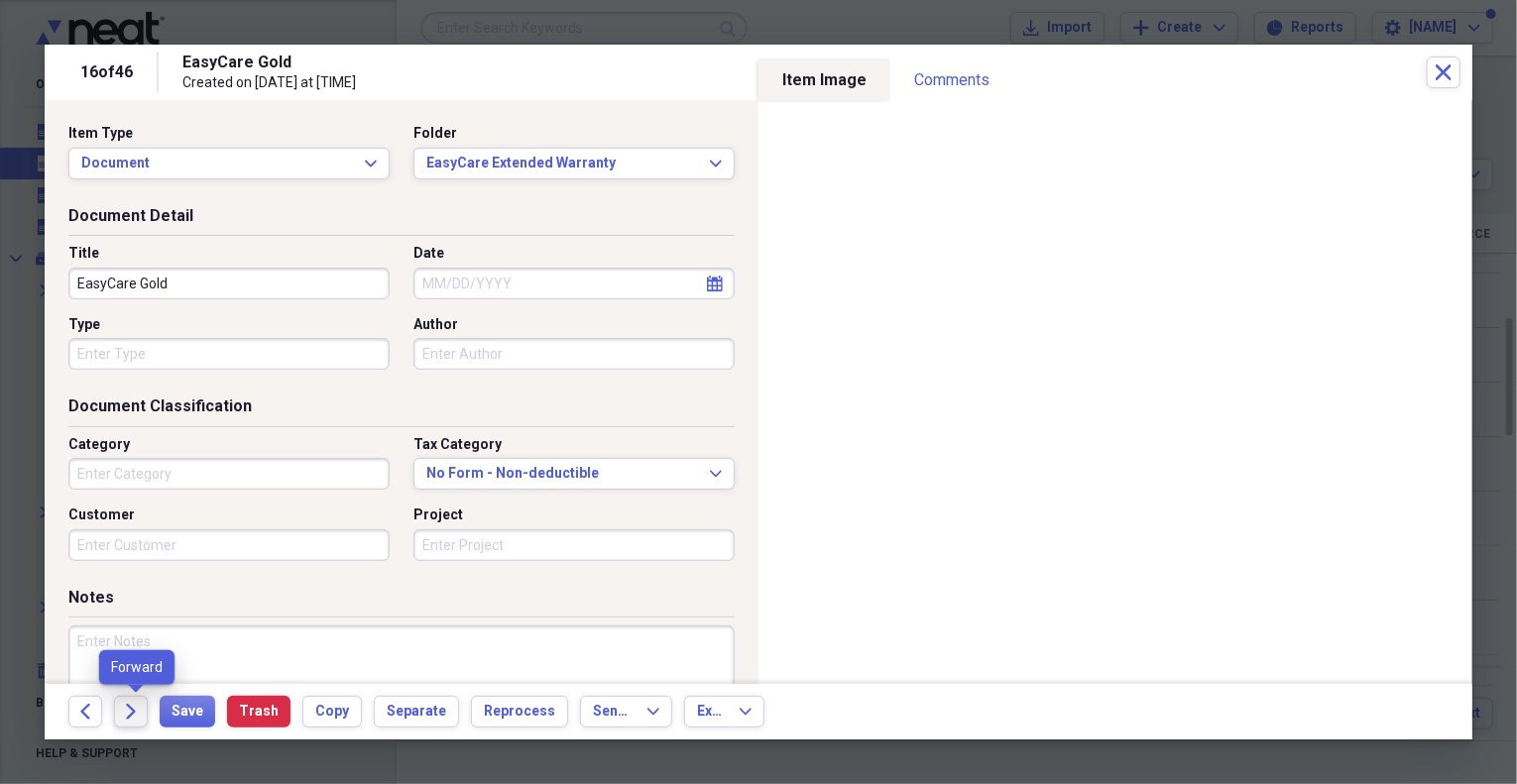 click on "Forward" at bounding box center (131, 712) 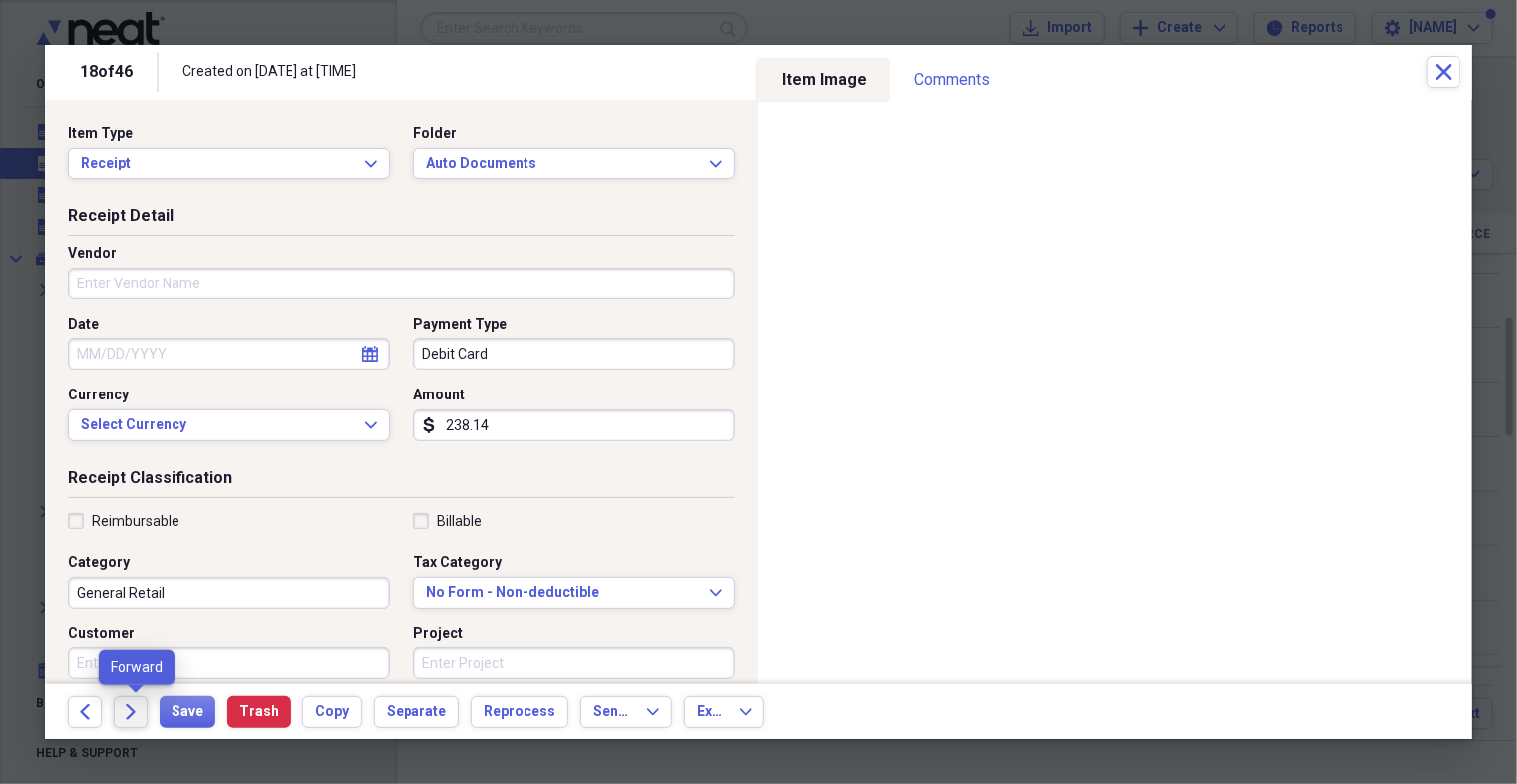 click on "Forward" 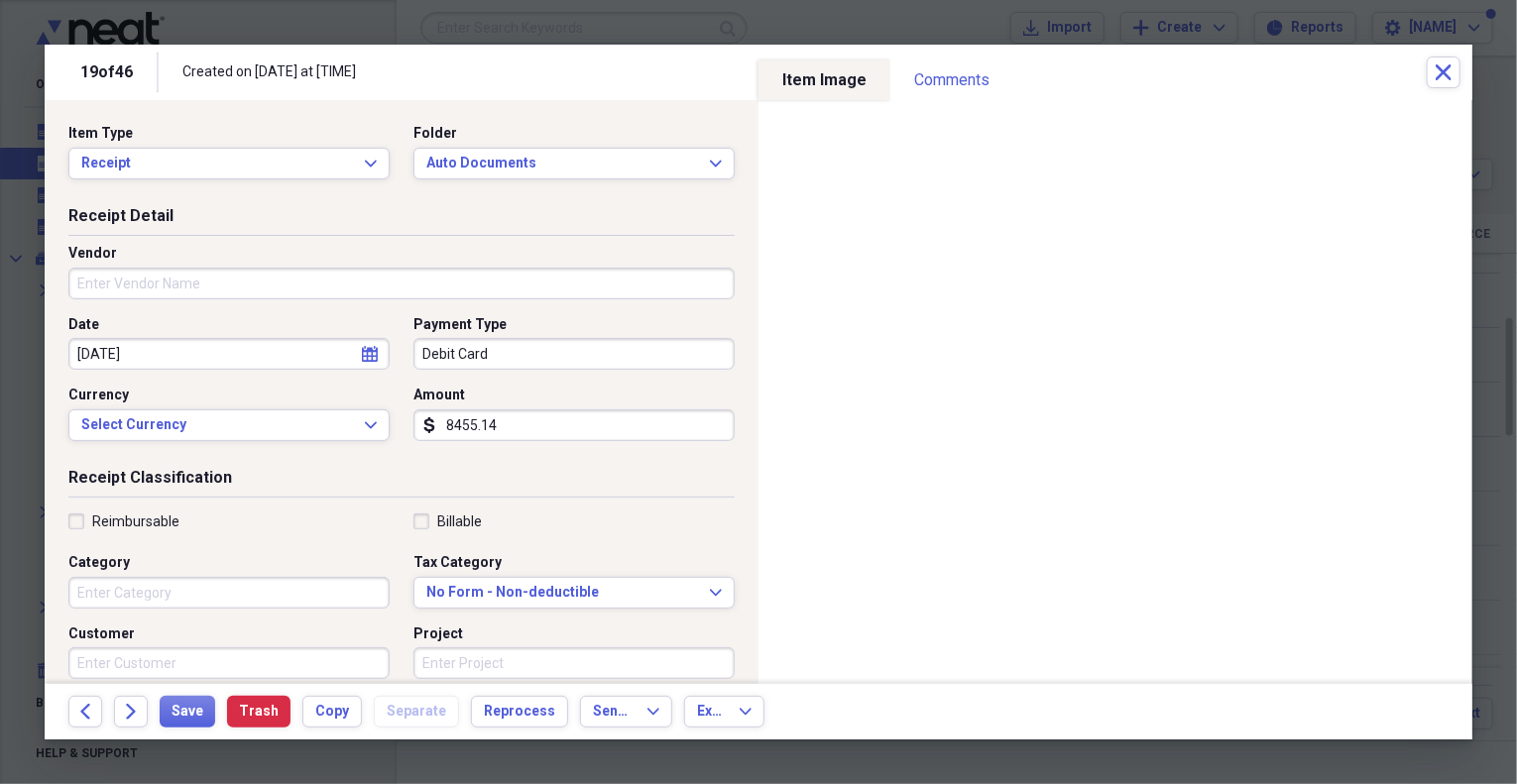 click at bounding box center [758, 392] 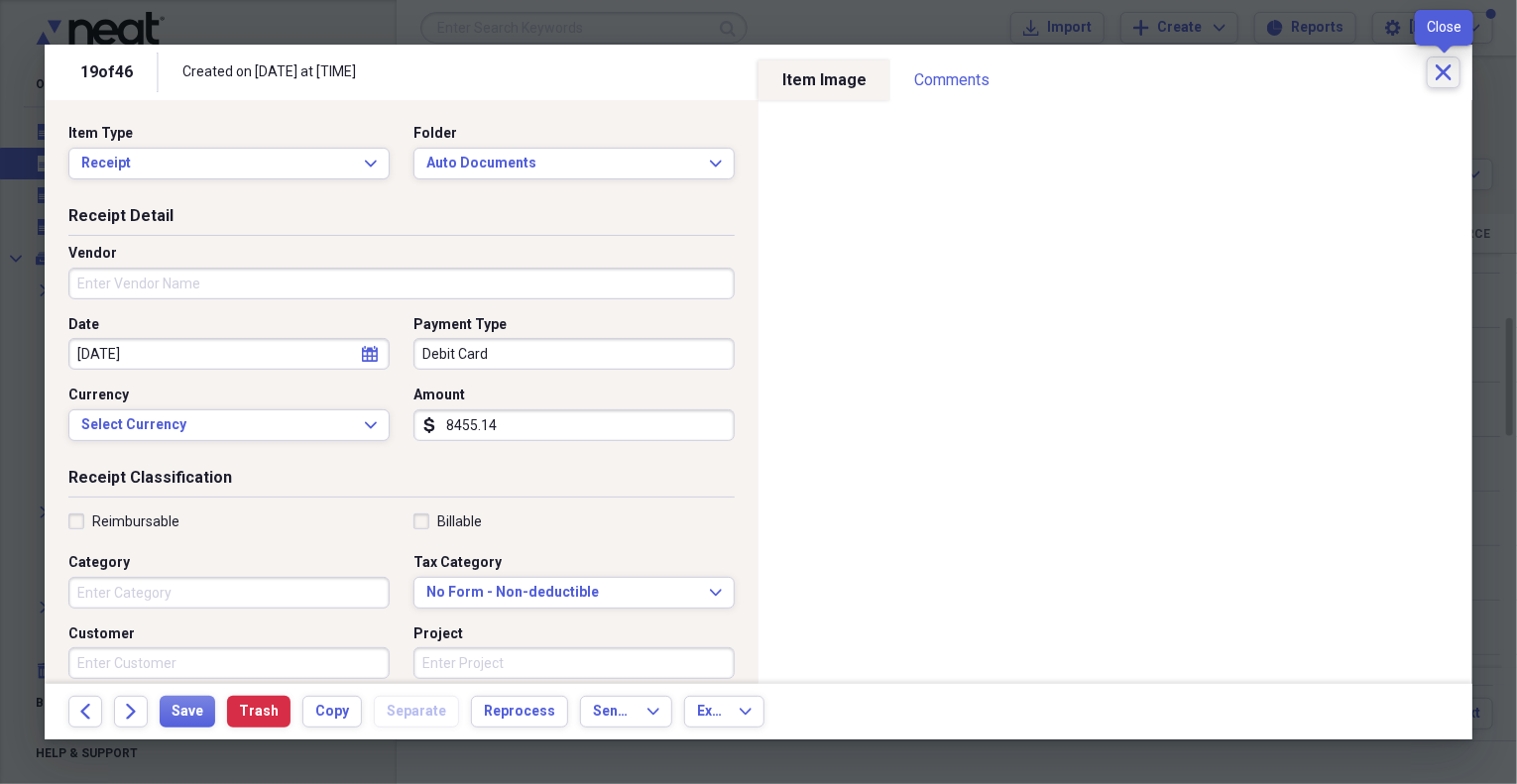 click on "Close" at bounding box center (1444, 72) 